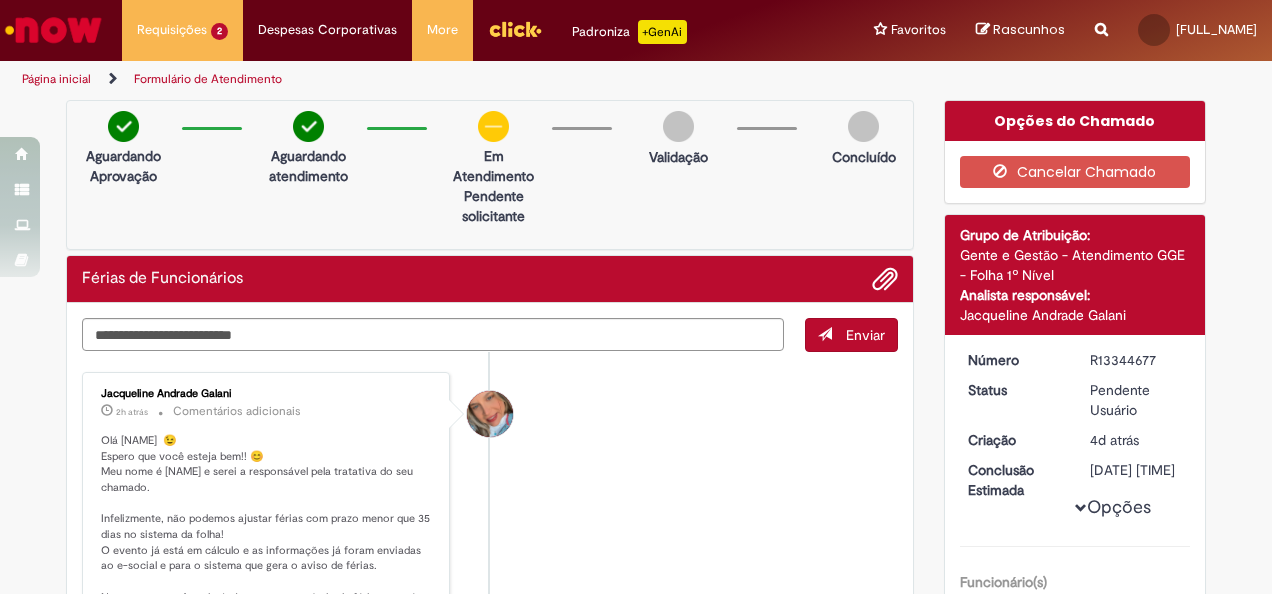 scroll, scrollTop: 0, scrollLeft: 0, axis: both 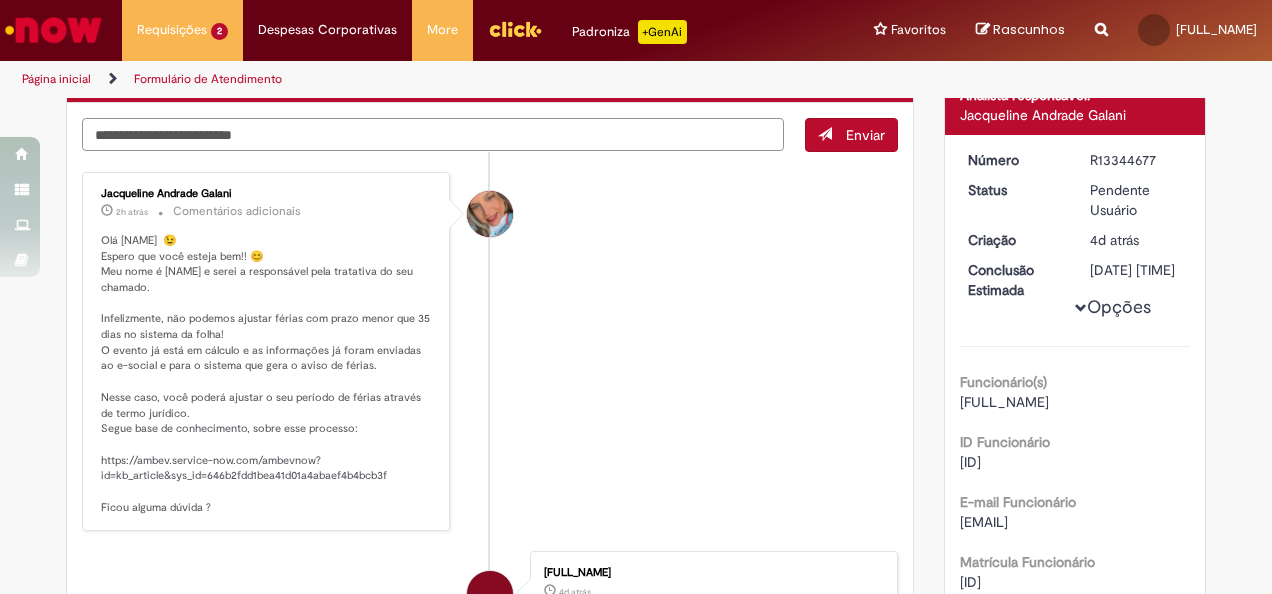 click at bounding box center (433, 134) 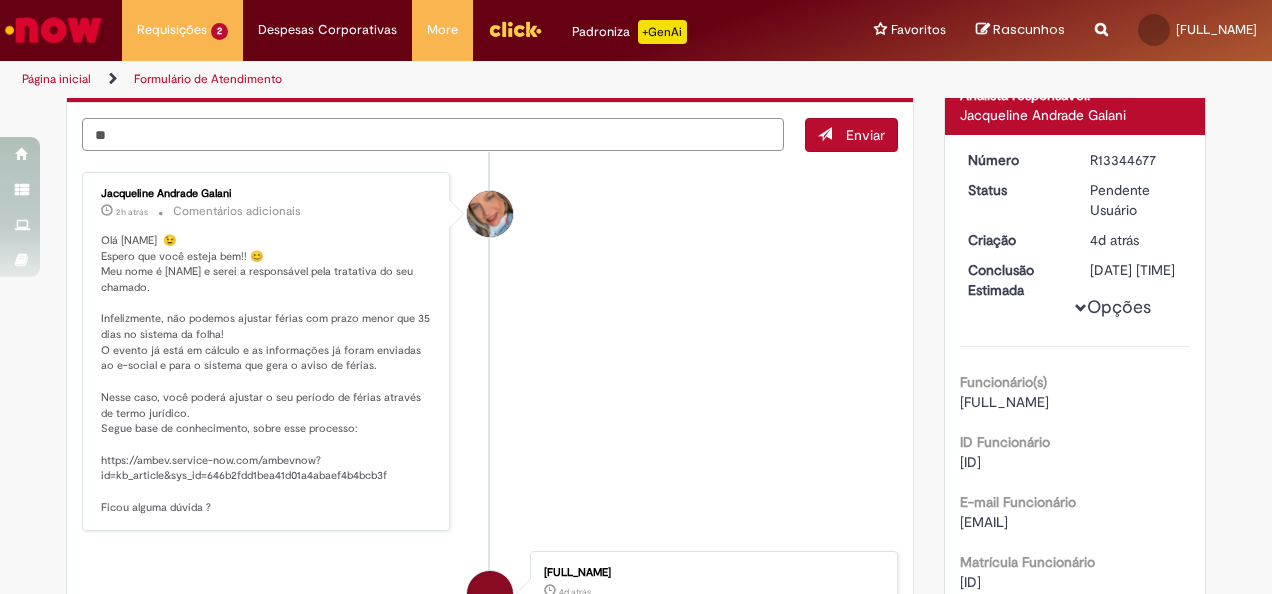 type on "*" 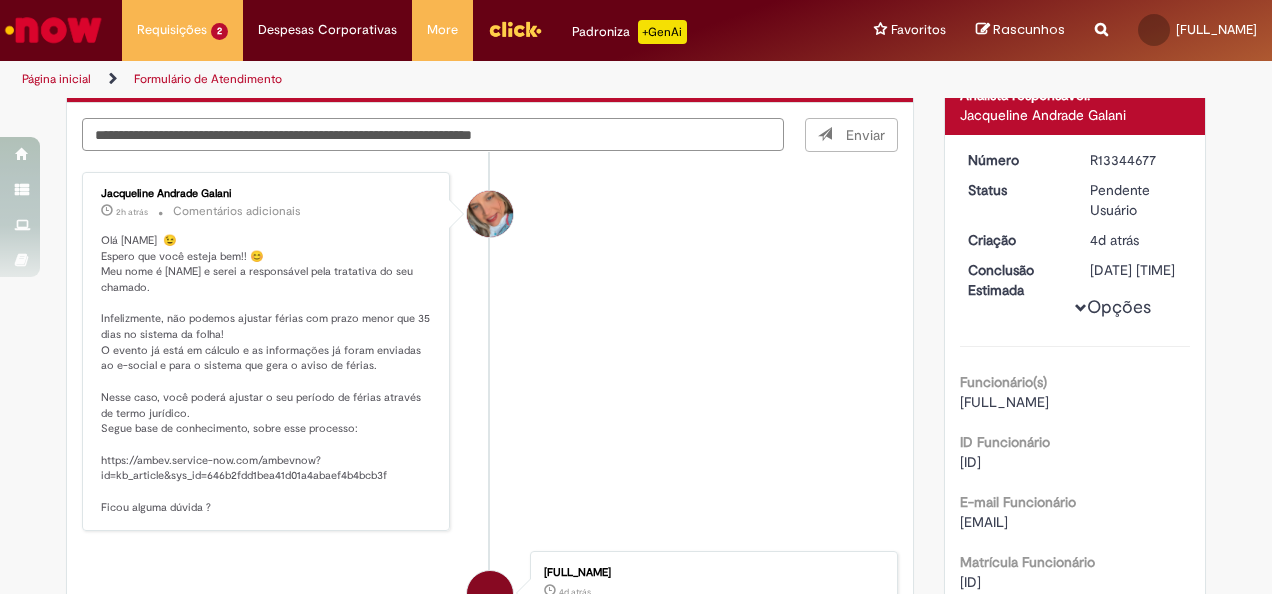 type on "**********" 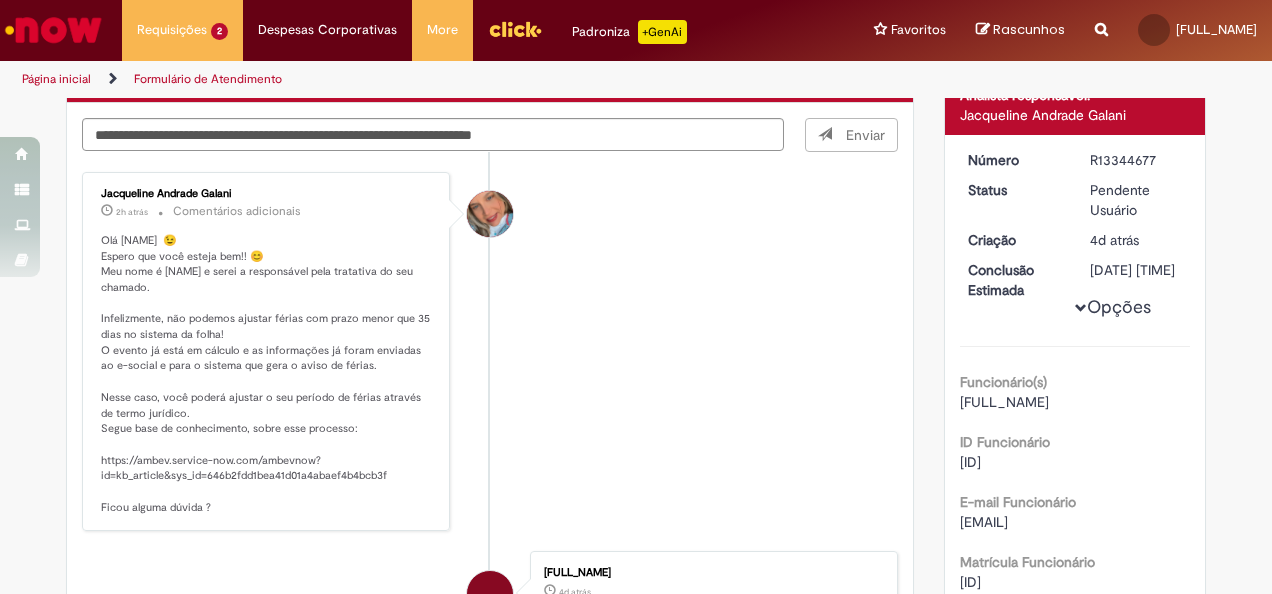 click on "Enviar" at bounding box center [852, 135] 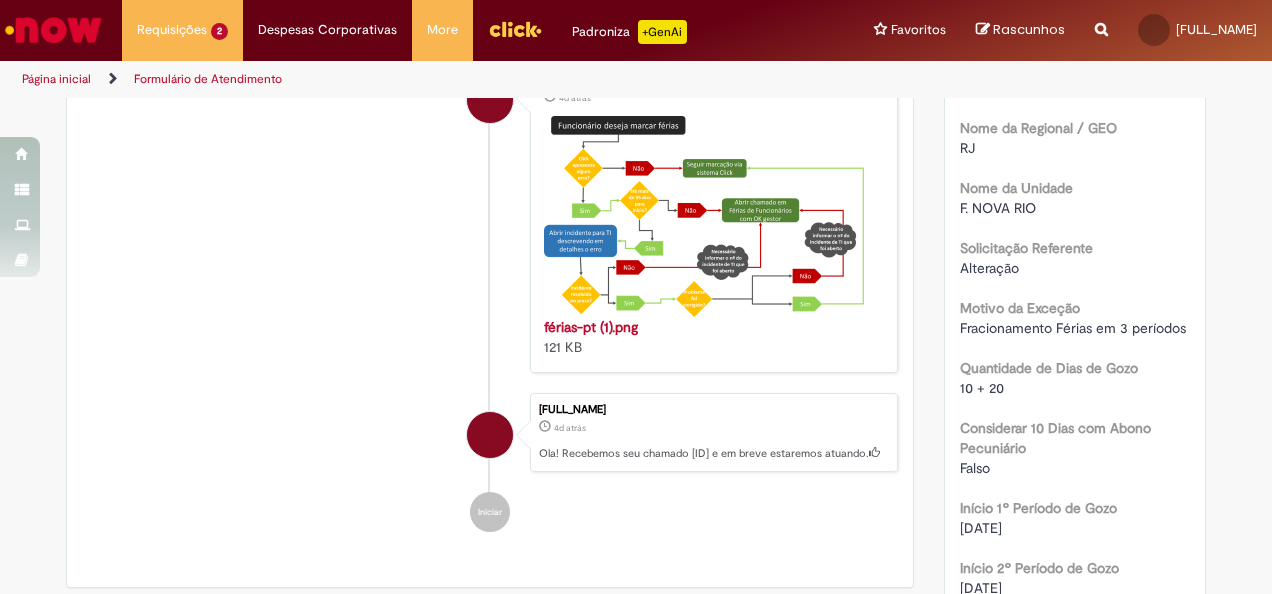 type 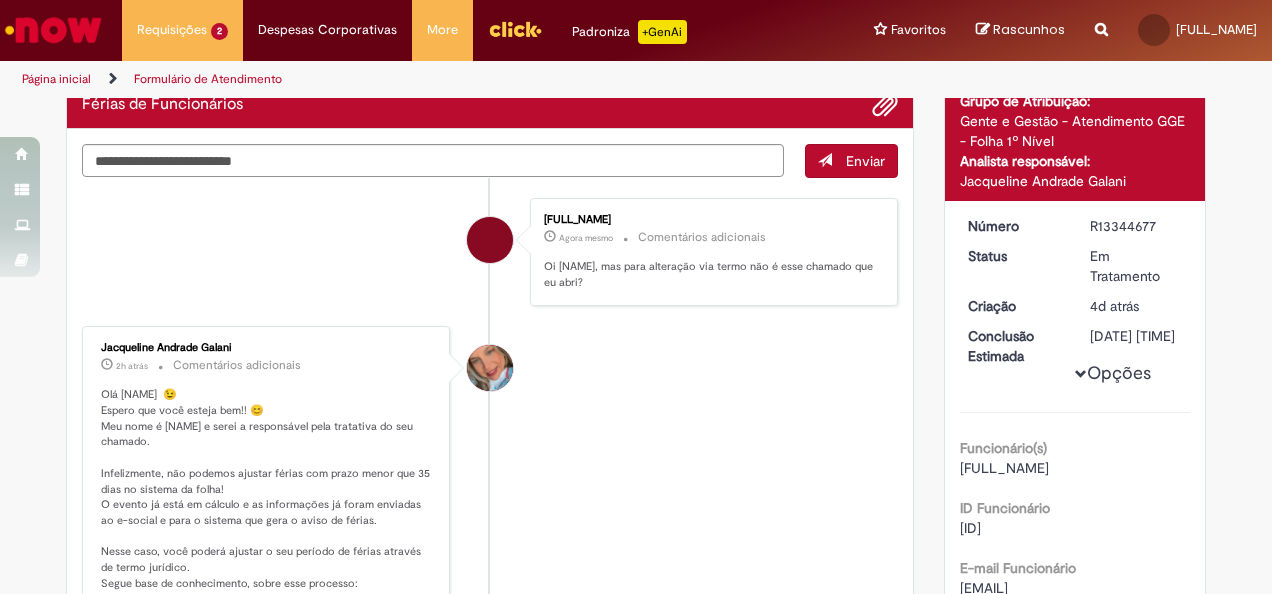scroll, scrollTop: 0, scrollLeft: 0, axis: both 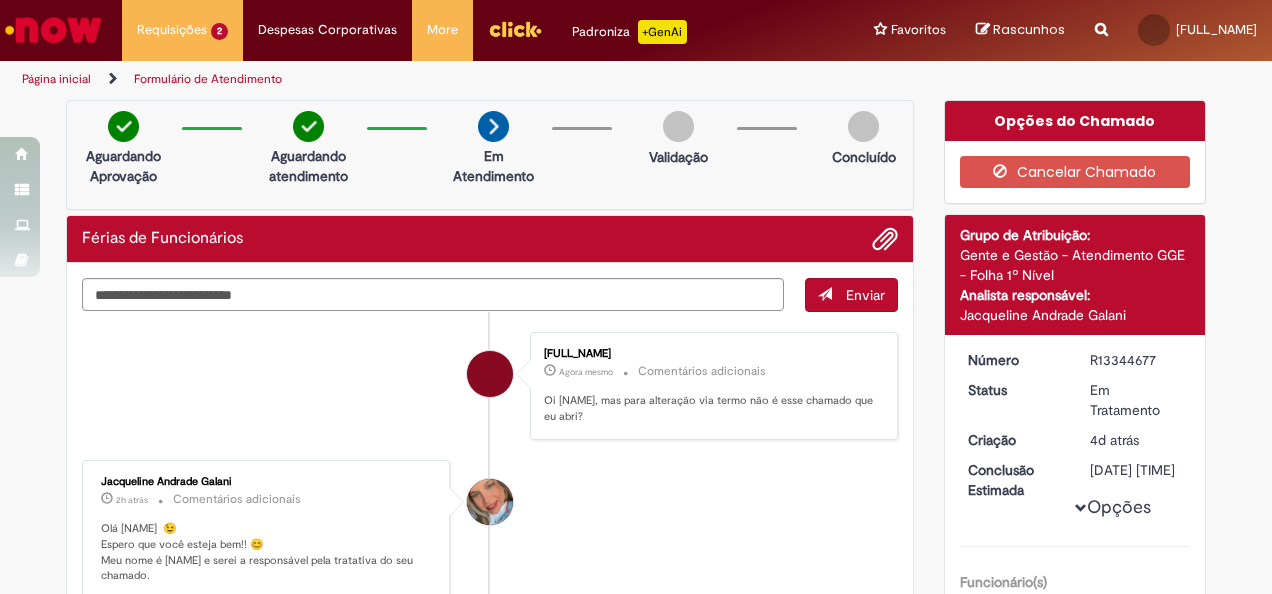 drag, startPoint x: 1050, startPoint y: 271, endPoint x: 922, endPoint y: 238, distance: 132.18547 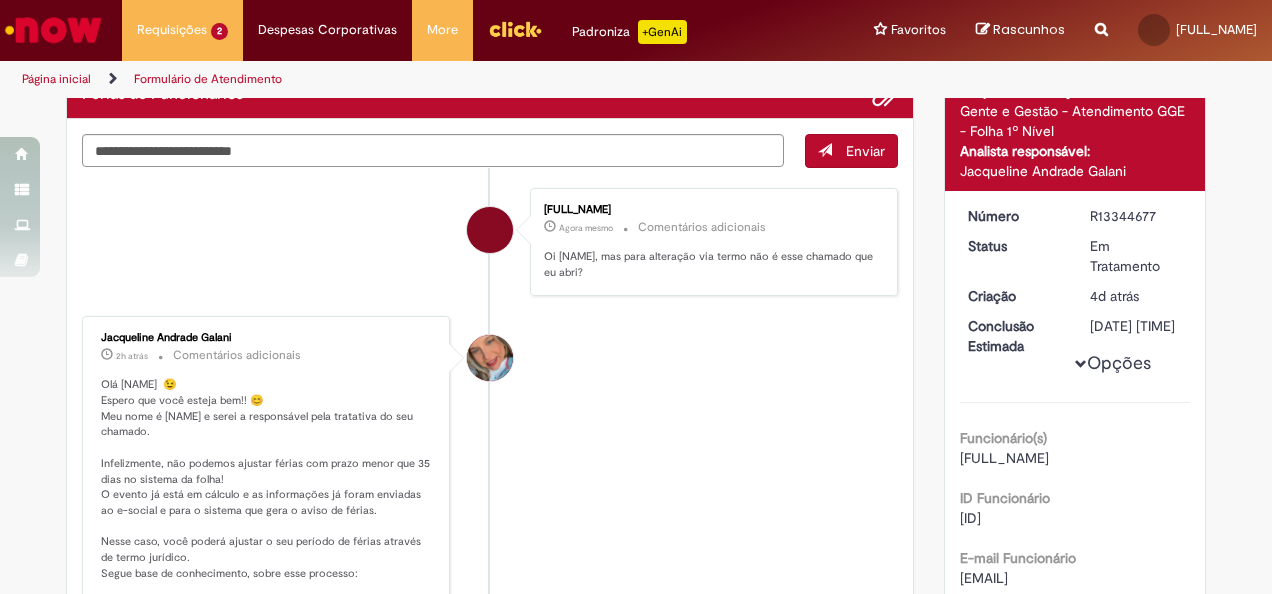 scroll, scrollTop: 0, scrollLeft: 0, axis: both 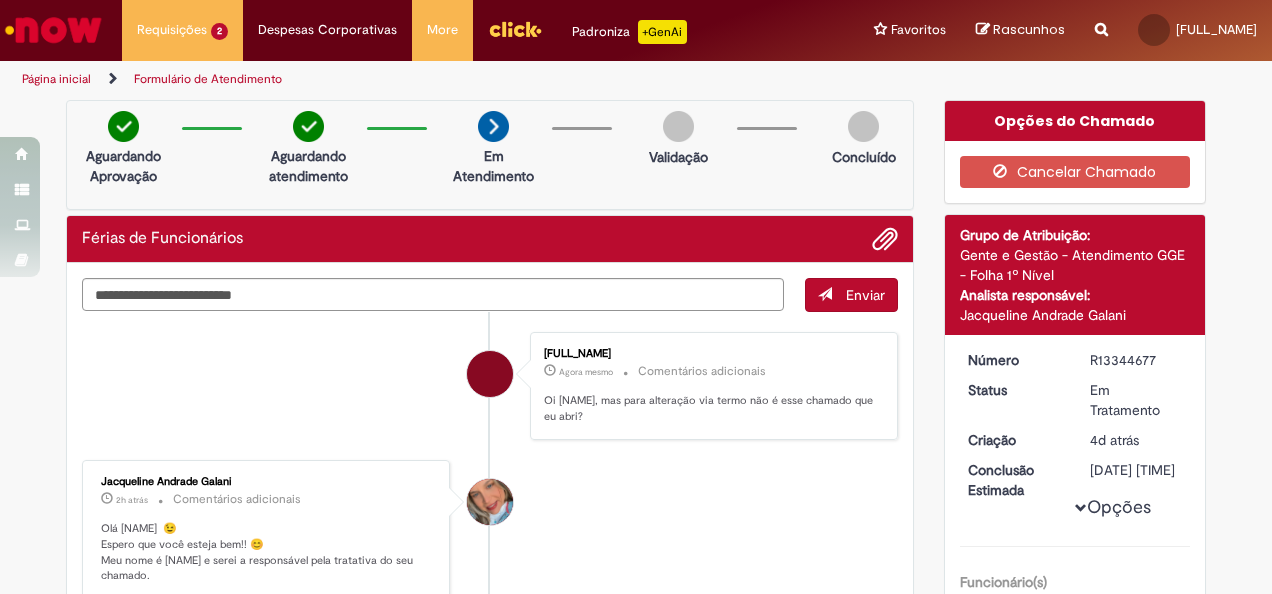 click on "Gente e Gestão - Atendimento GGE - Folha 1º Nível" at bounding box center [1075, 265] 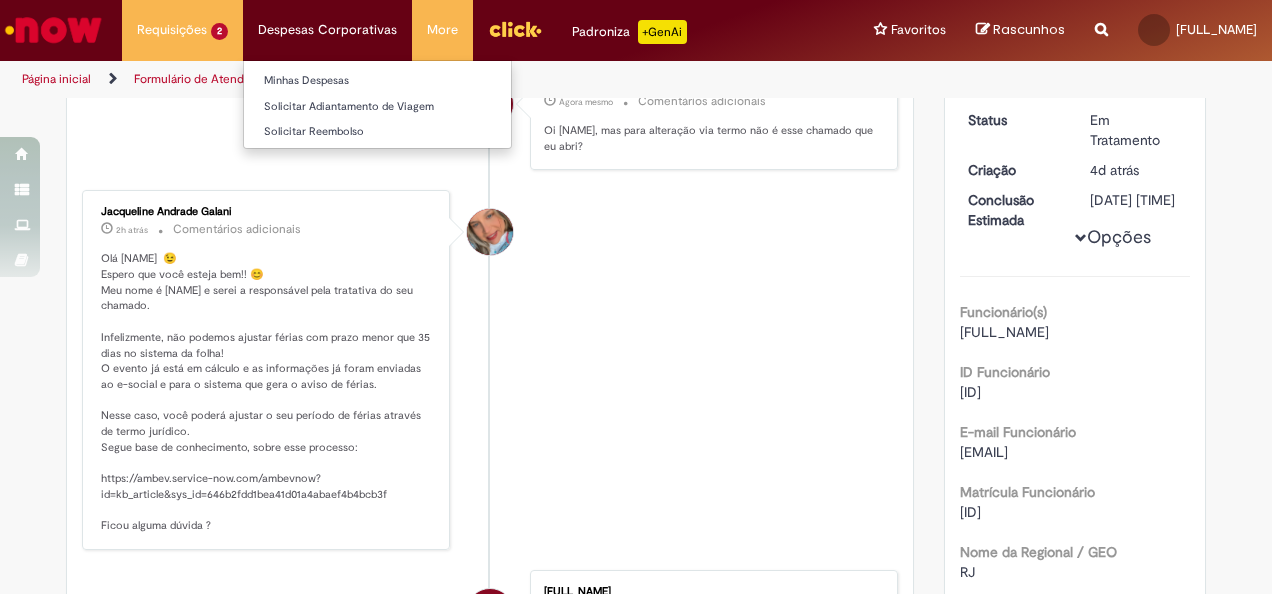 scroll, scrollTop: 300, scrollLeft: 0, axis: vertical 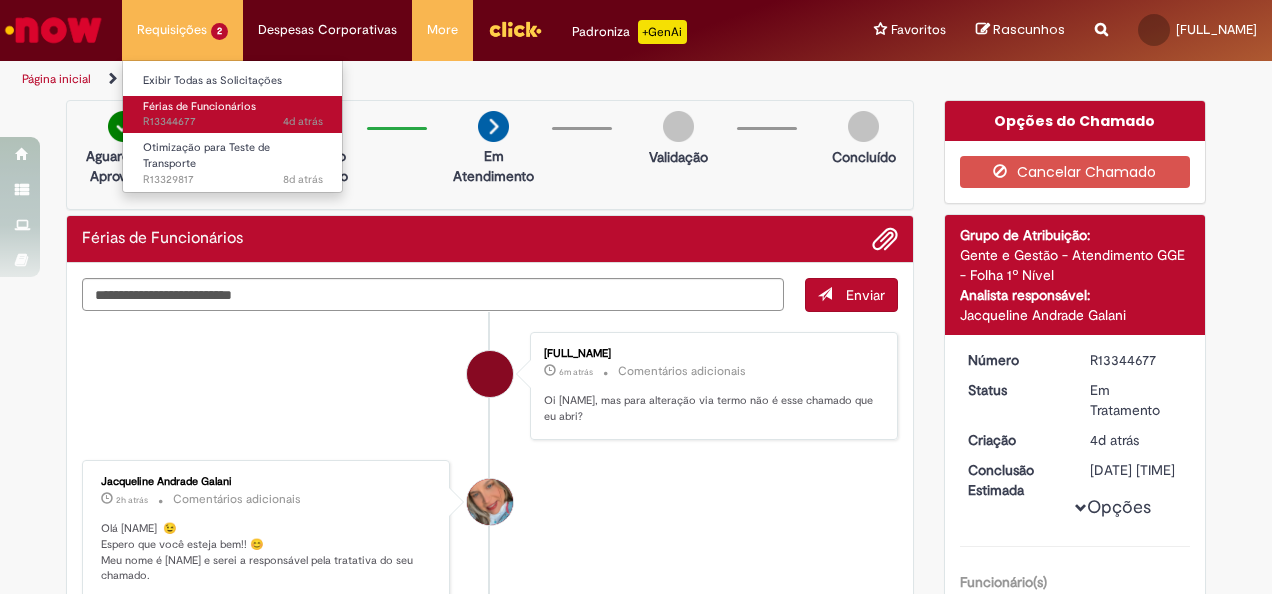 click on "4d atrás 4 dias atrás  R13344677" at bounding box center (233, 122) 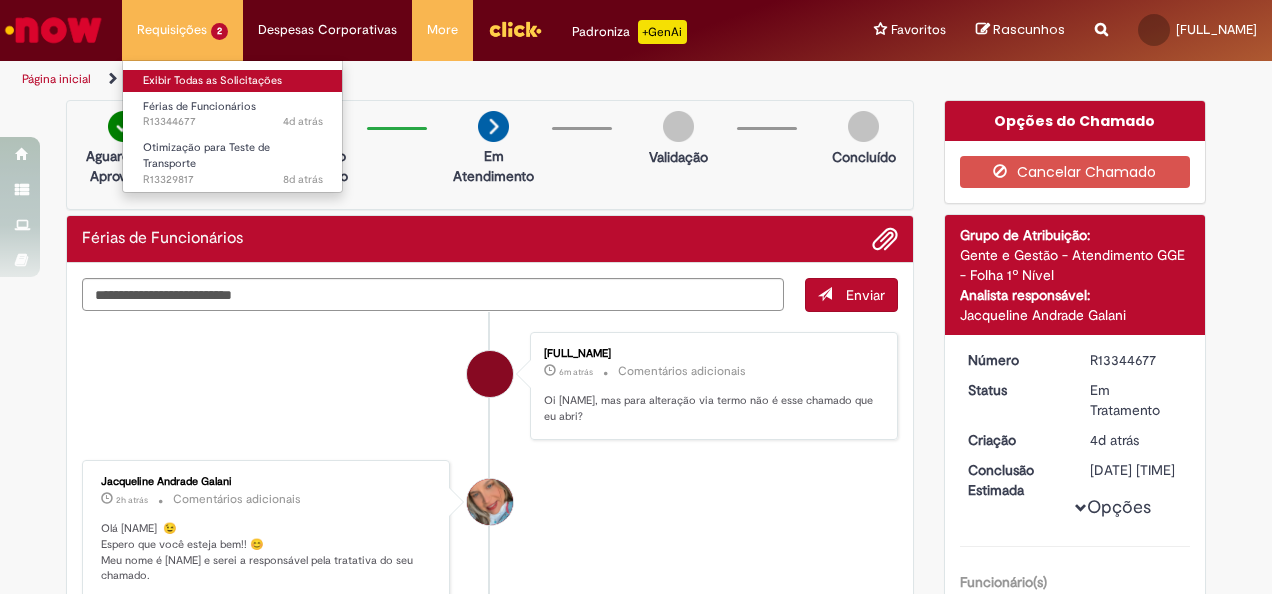 click on "Exibir Todas as Solicitações" at bounding box center [233, 81] 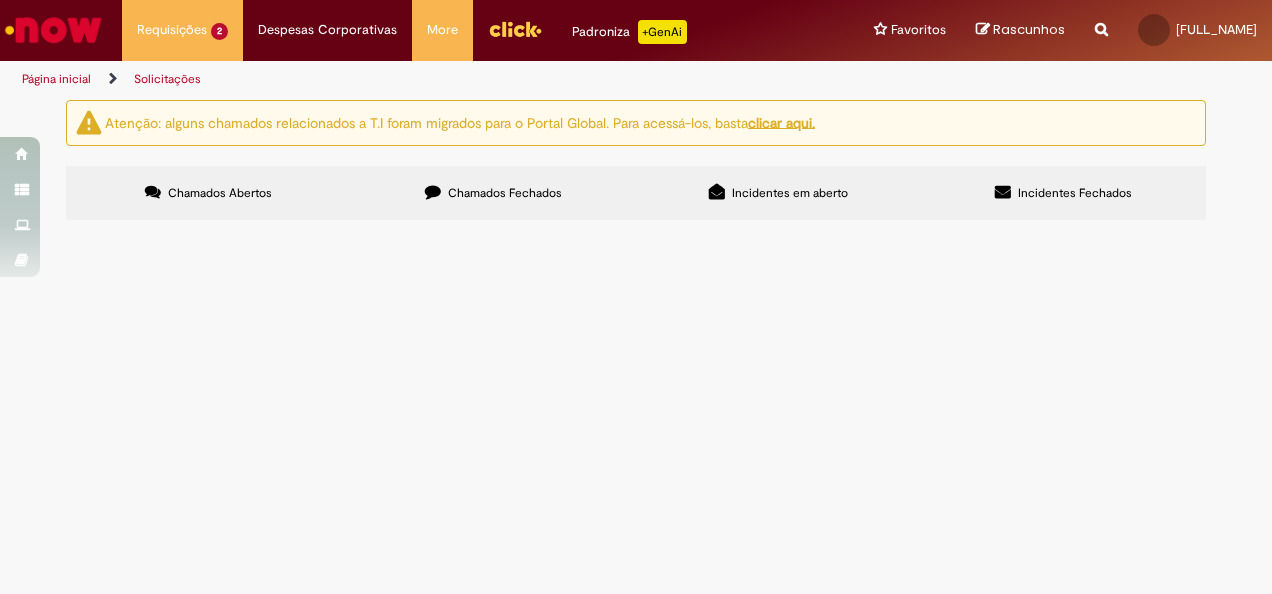 click on "Página inicial" at bounding box center (56, 79) 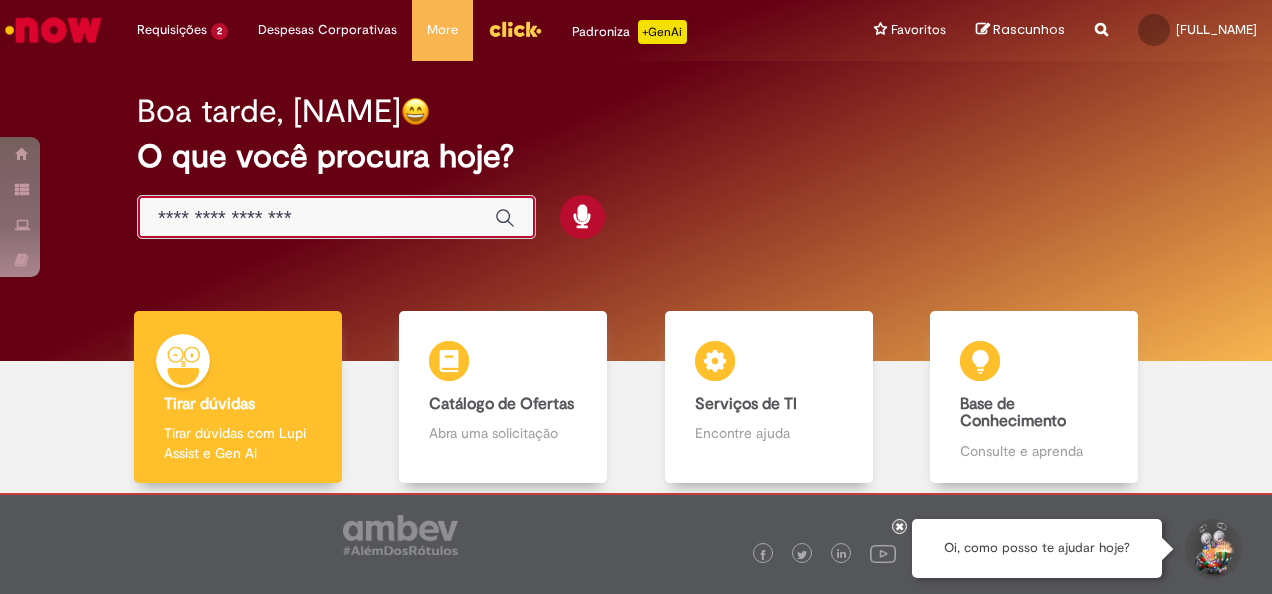 click at bounding box center (316, 218) 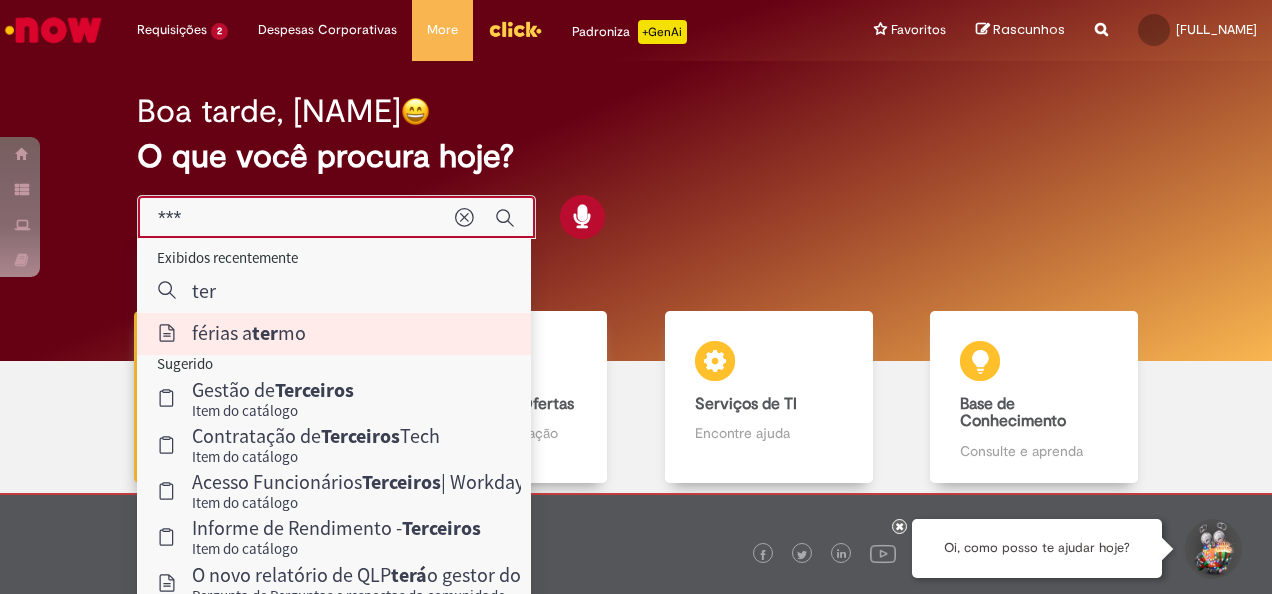 type on "**********" 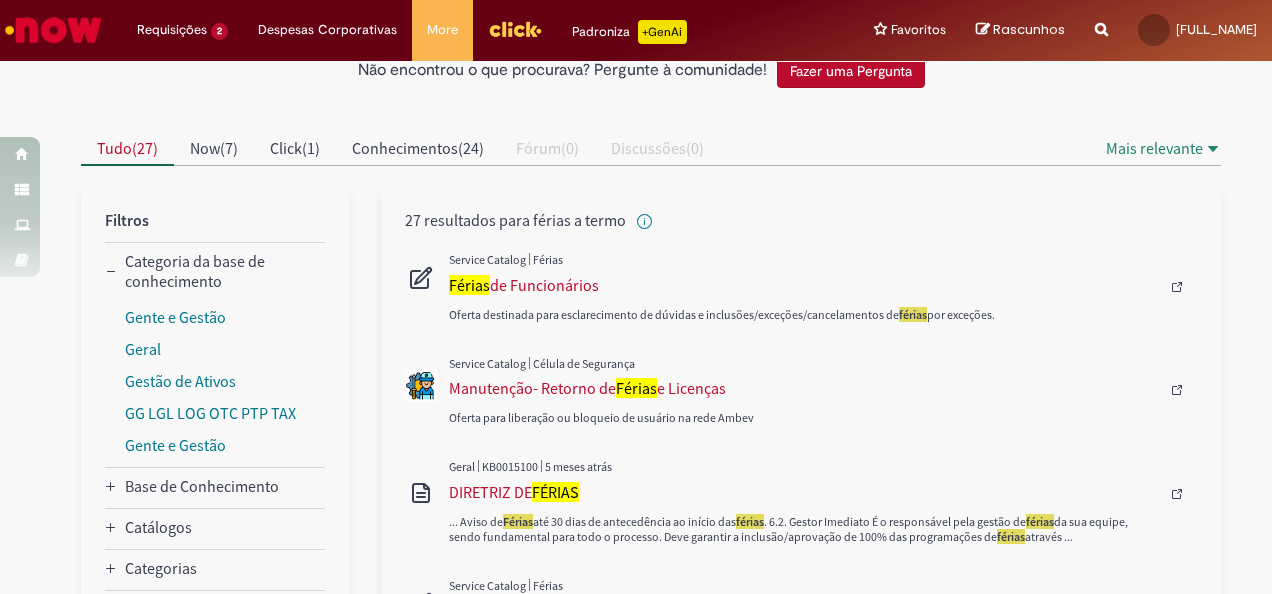 scroll, scrollTop: 126, scrollLeft: 0, axis: vertical 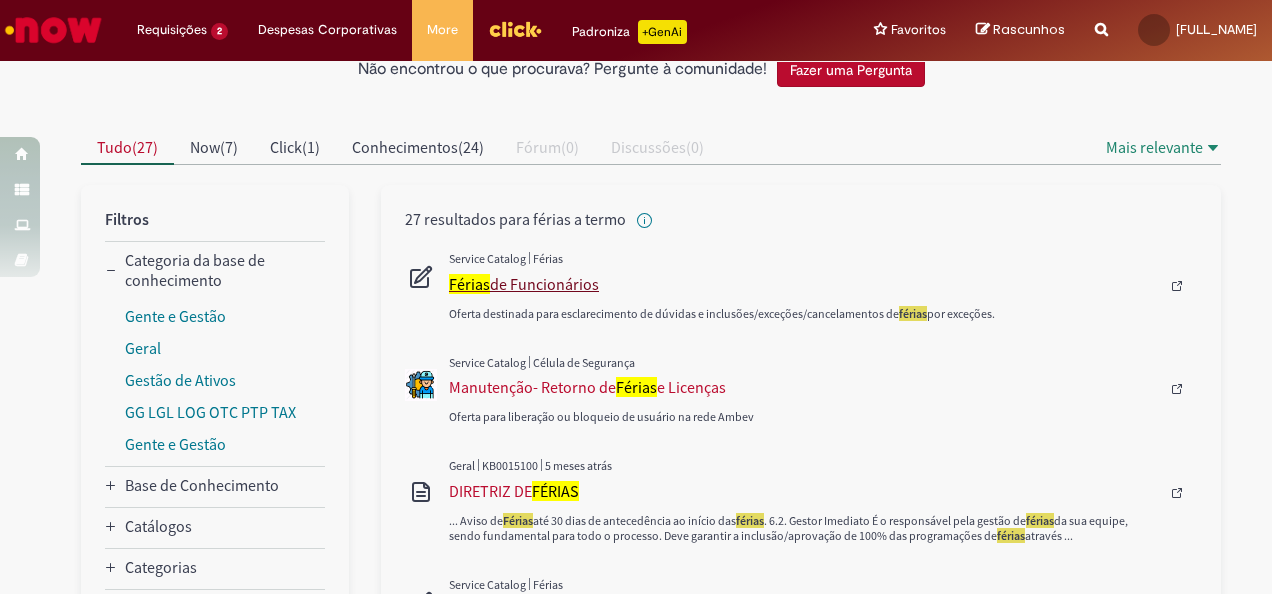 click on "Férias  de Funcionários" at bounding box center (804, 284) 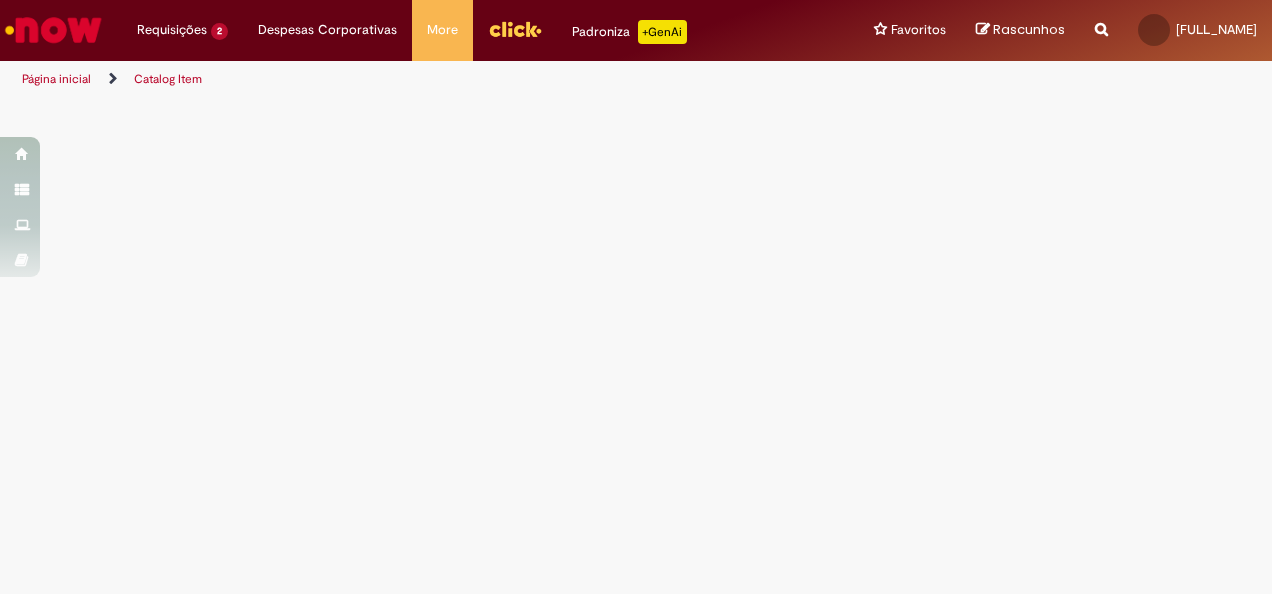 scroll, scrollTop: 0, scrollLeft: 0, axis: both 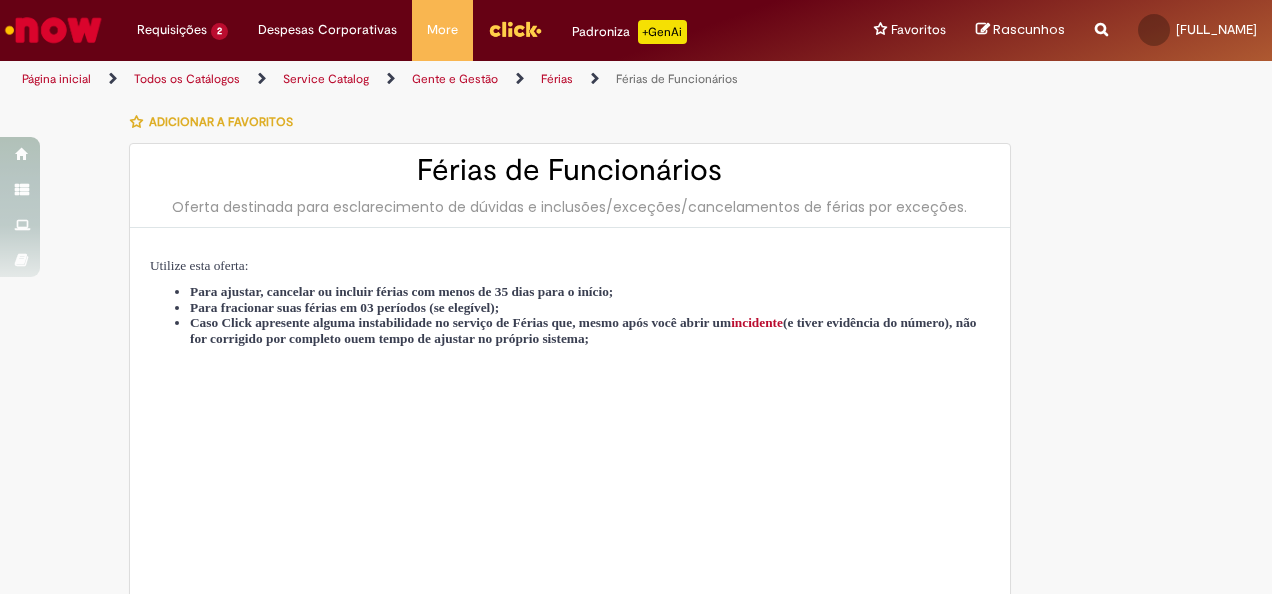 type on "********" 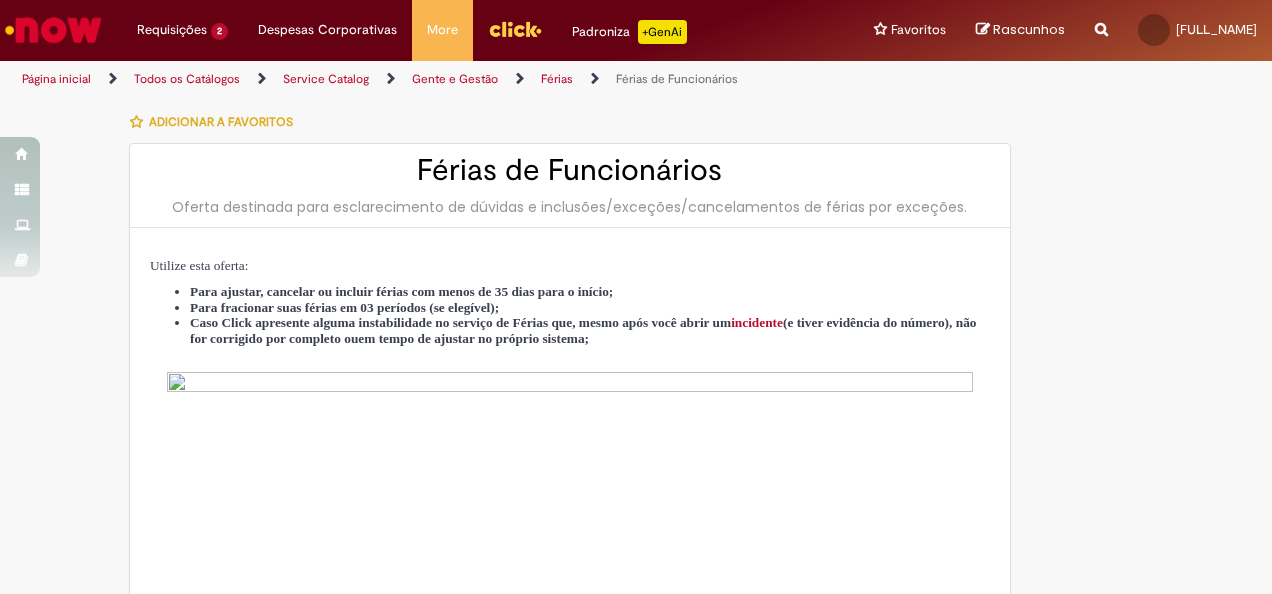 type on "**********" 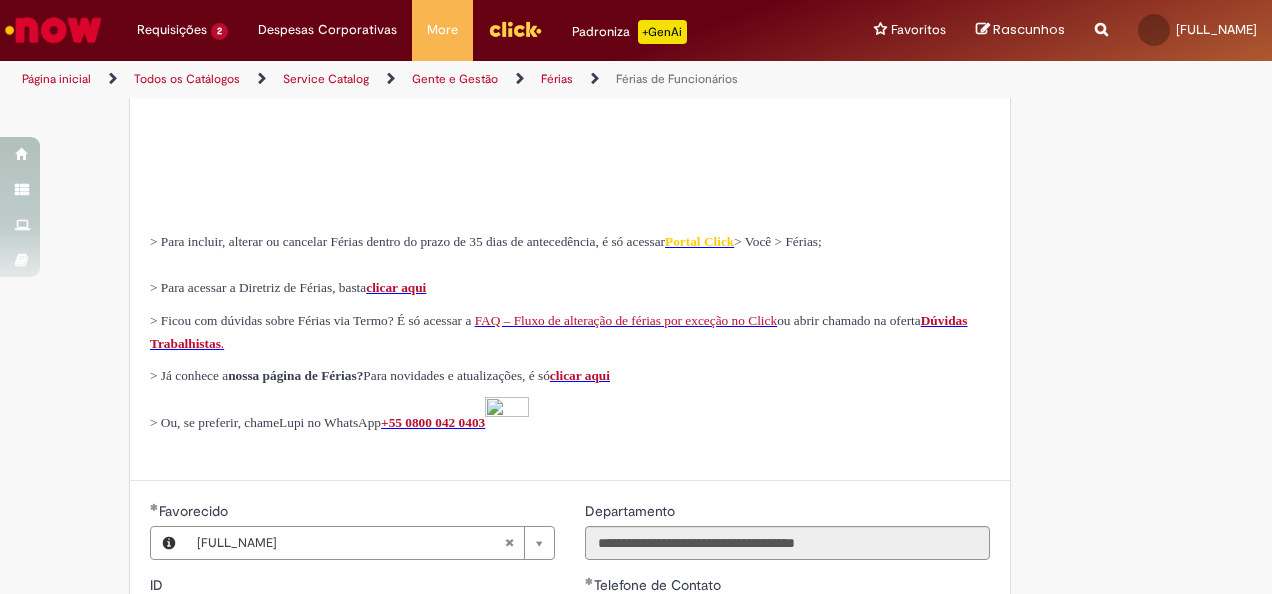 scroll, scrollTop: 653, scrollLeft: 0, axis: vertical 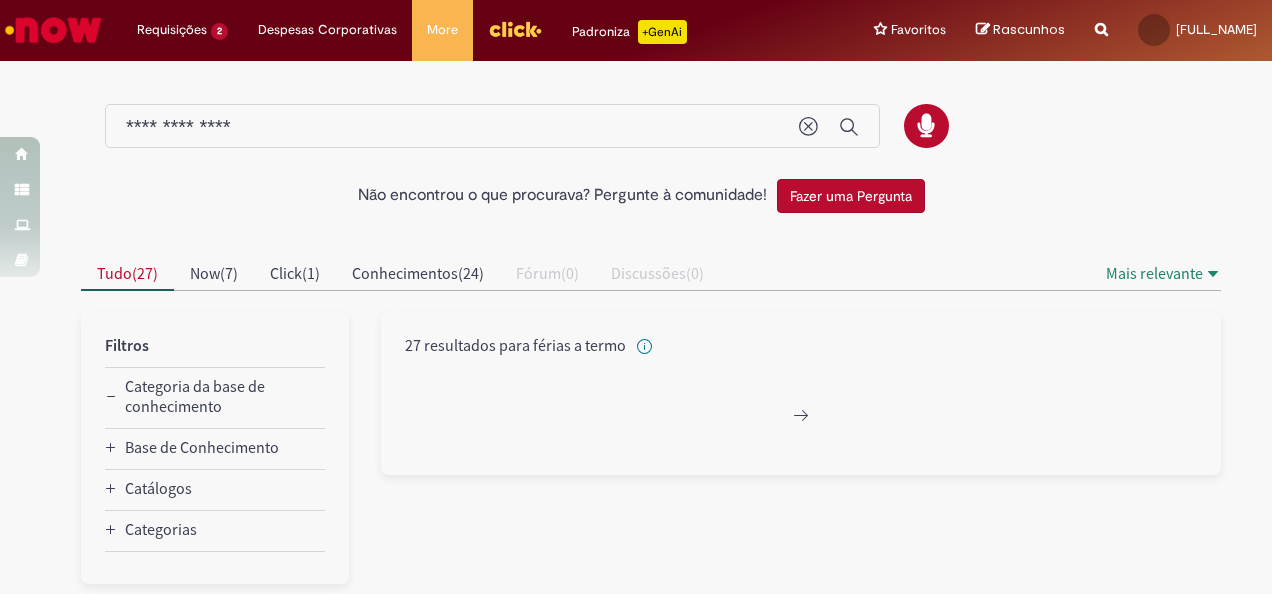 type 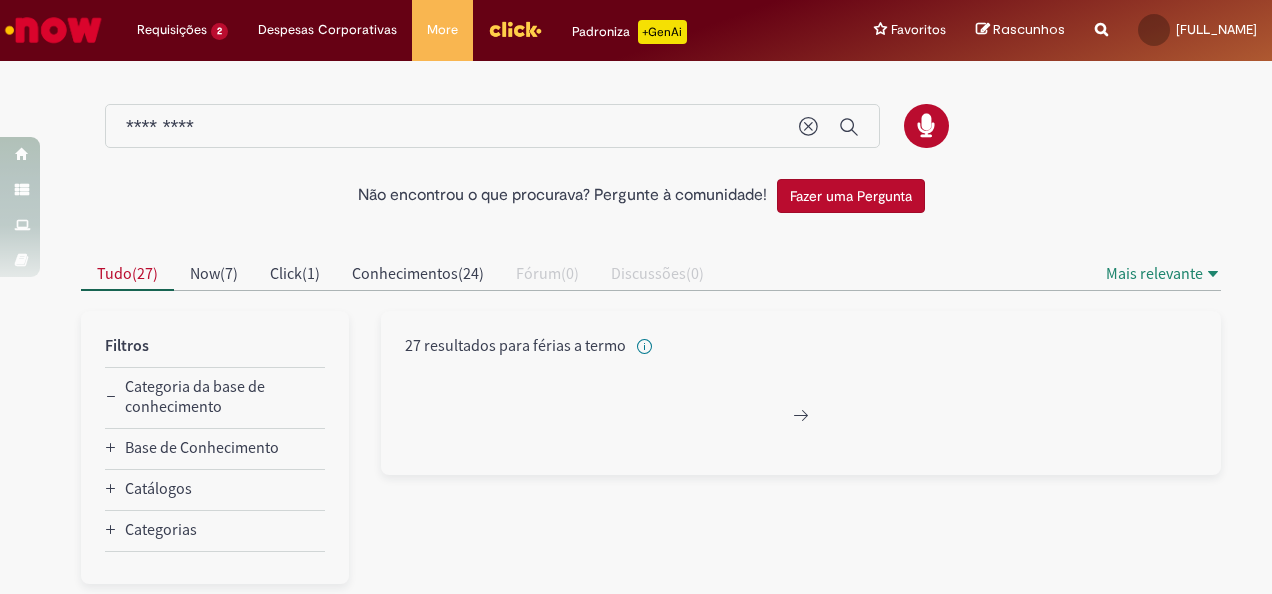scroll, scrollTop: 0, scrollLeft: 0, axis: both 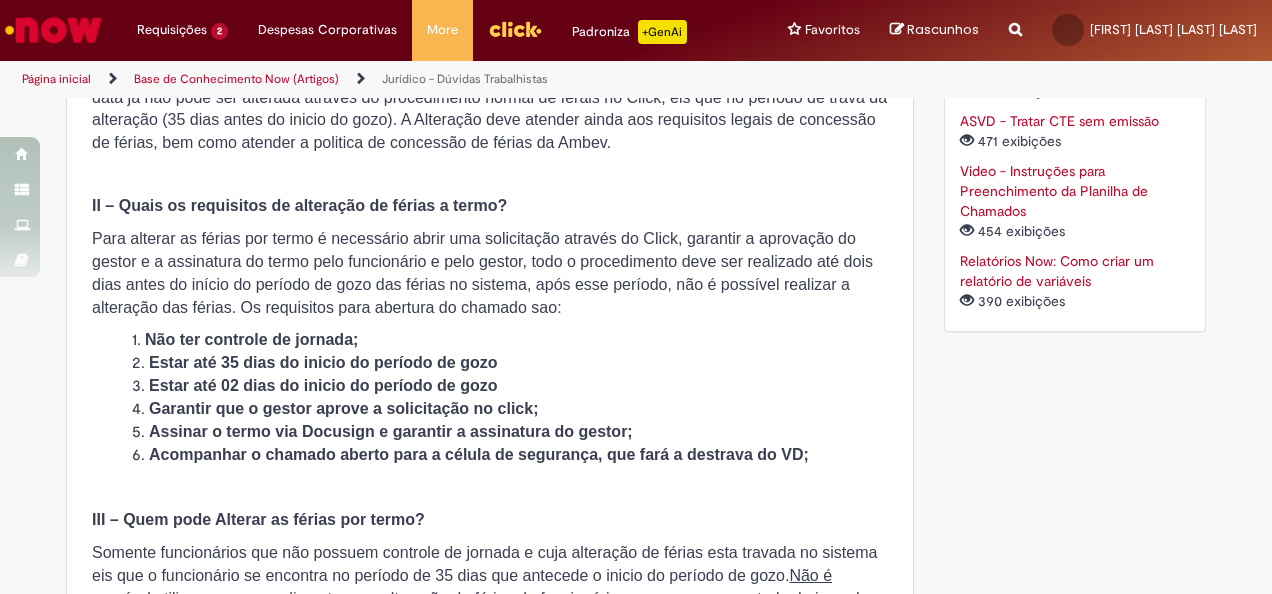 click on "Estar até 35 dias do inicio do período de gozo" at bounding box center (323, 362) 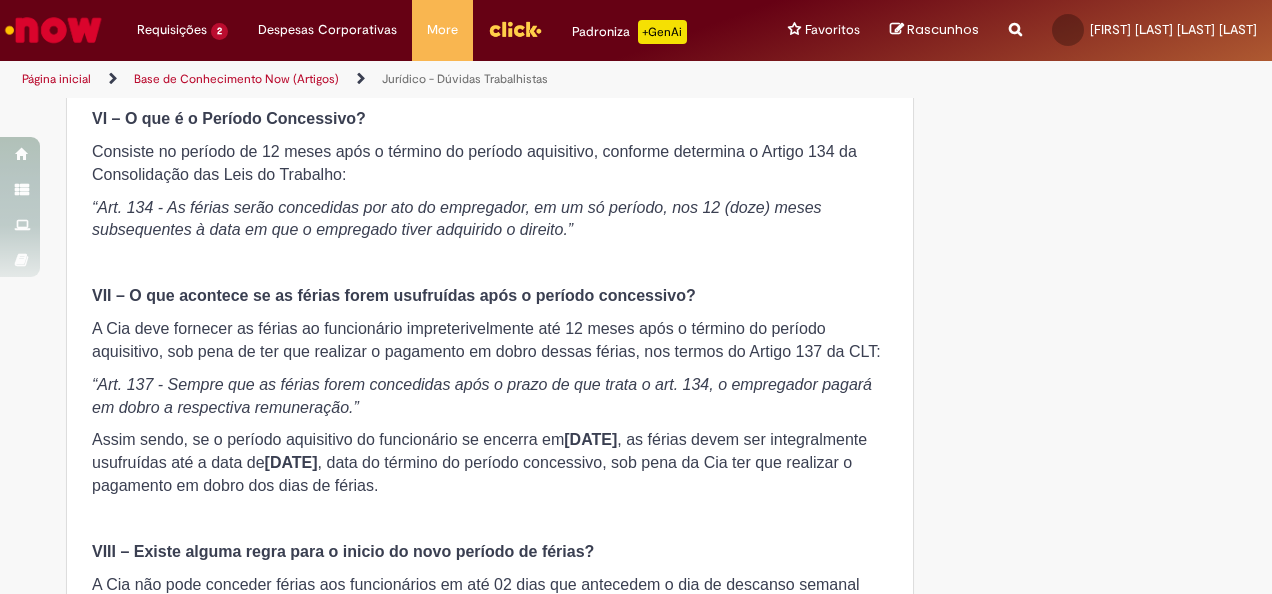 scroll, scrollTop: 2700, scrollLeft: 0, axis: vertical 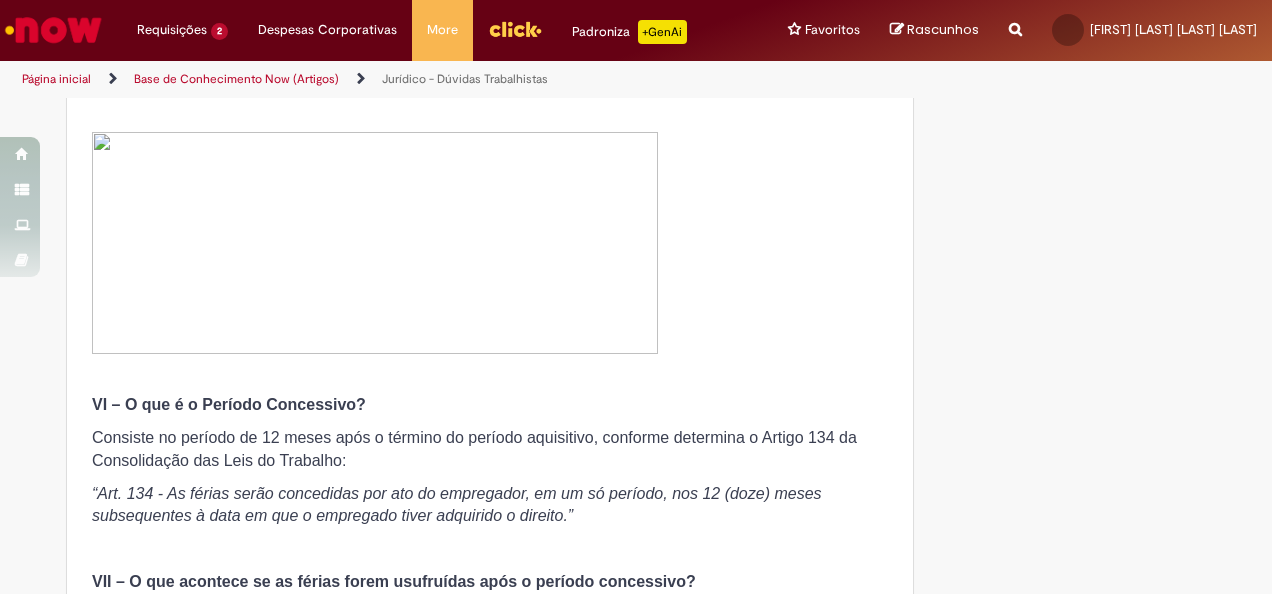 click on "VI – O que é o Período Concessivo?" at bounding box center (229, 404) 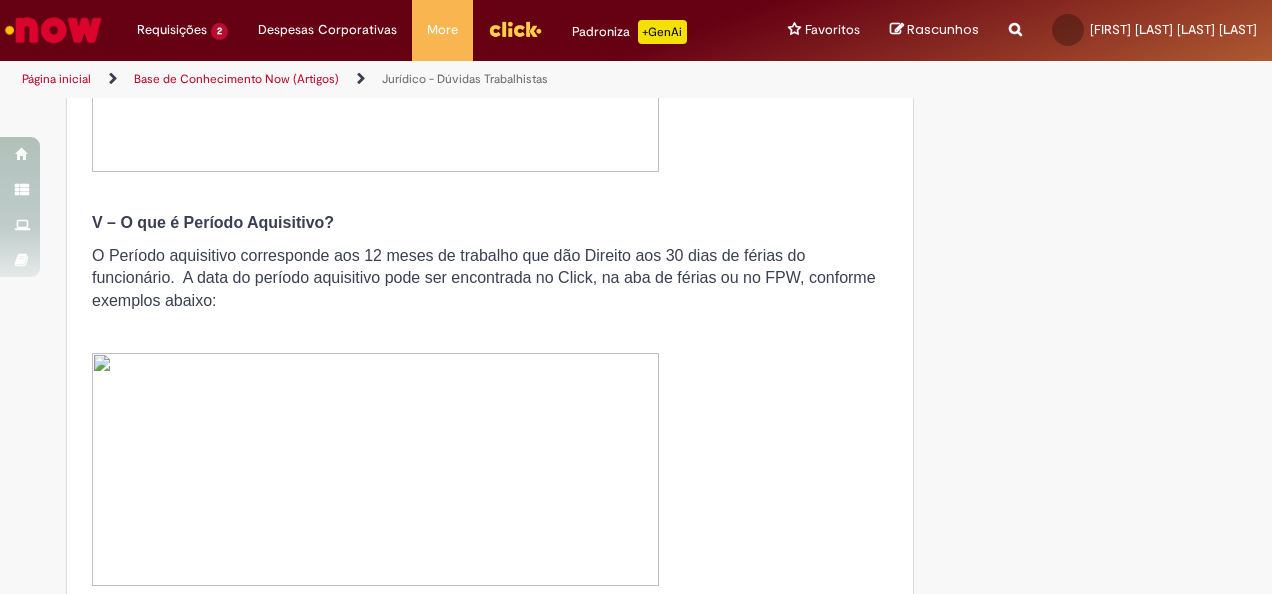 scroll, scrollTop: 1500, scrollLeft: 0, axis: vertical 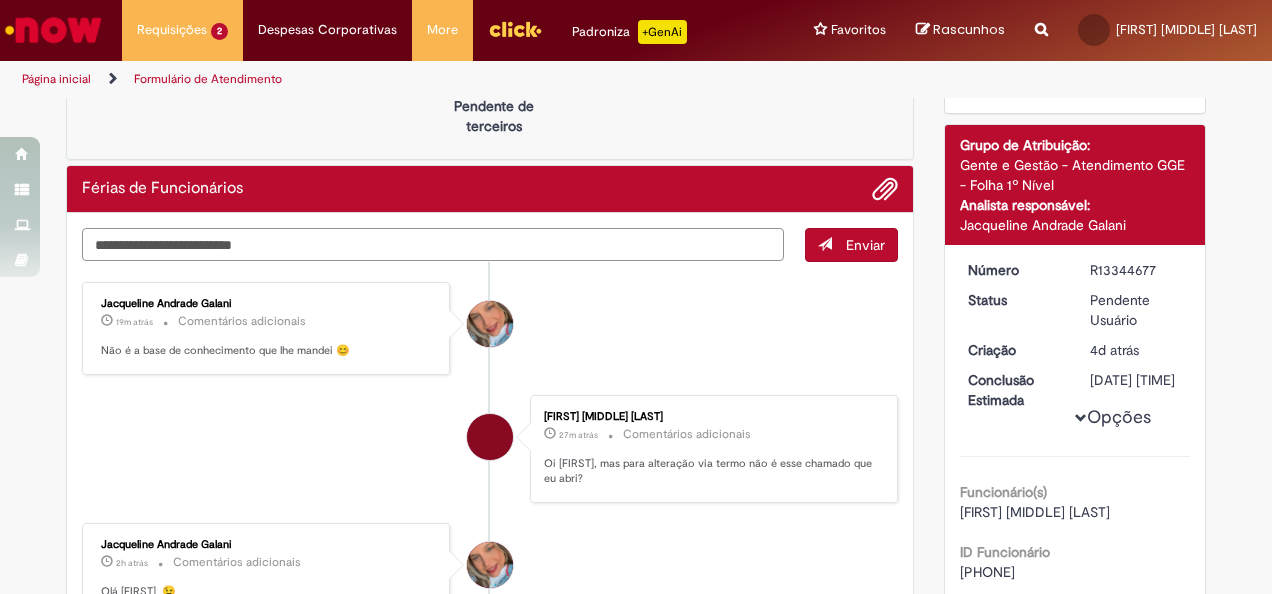 click at bounding box center (433, 244) 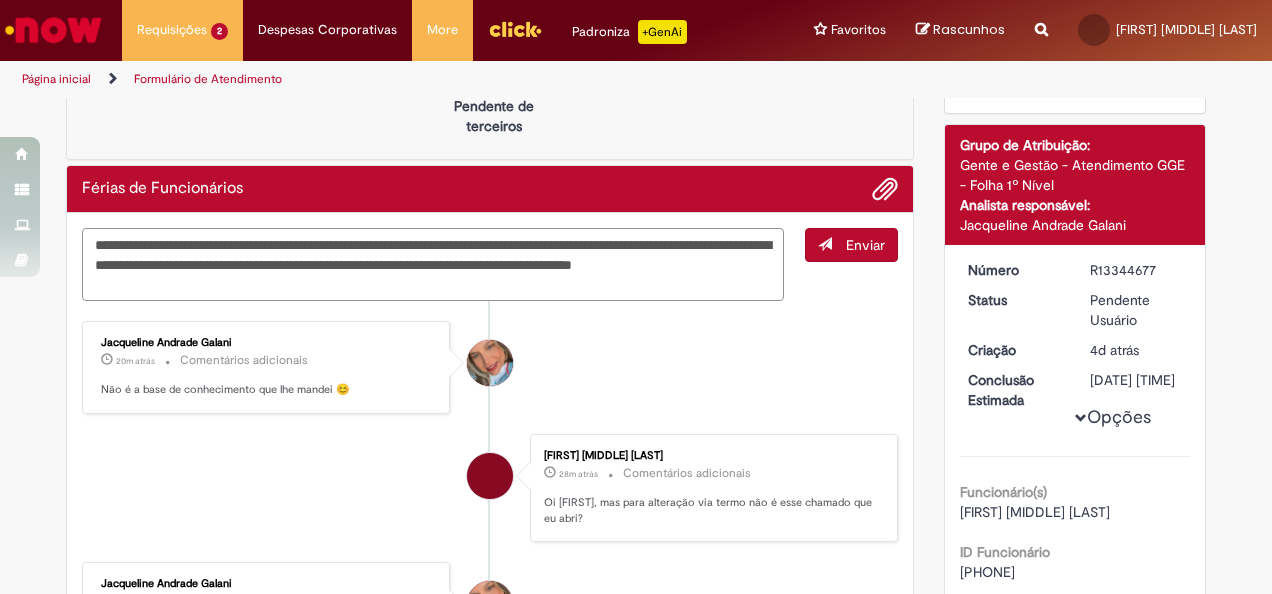 click on "**********" at bounding box center (433, 264) 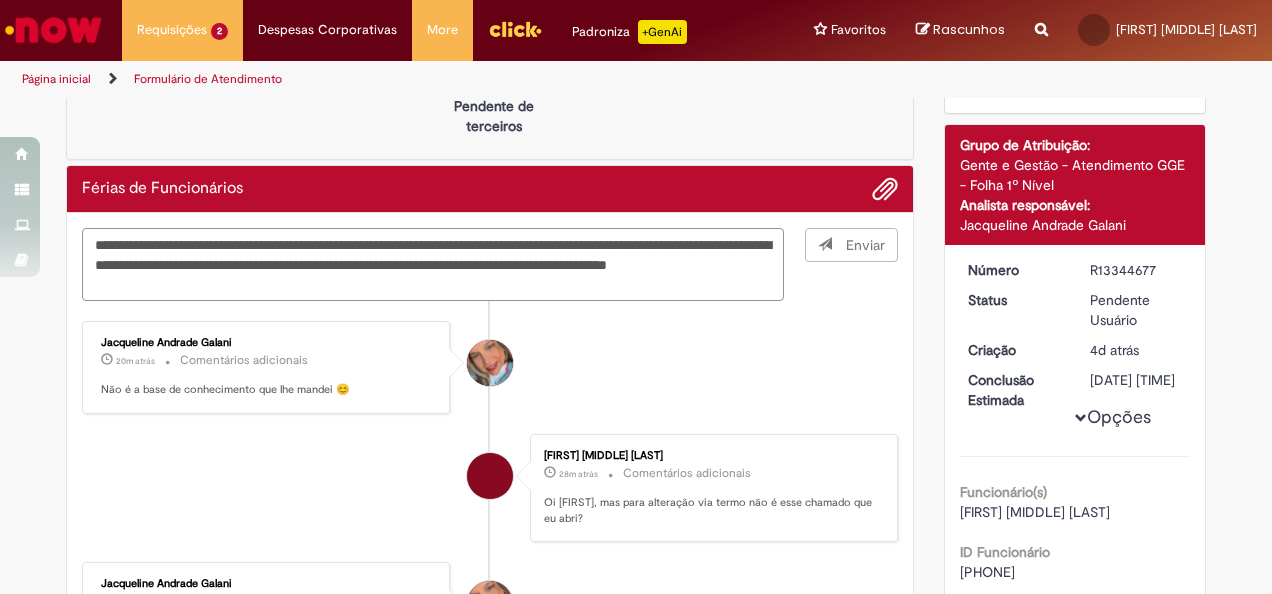 type on "**********" 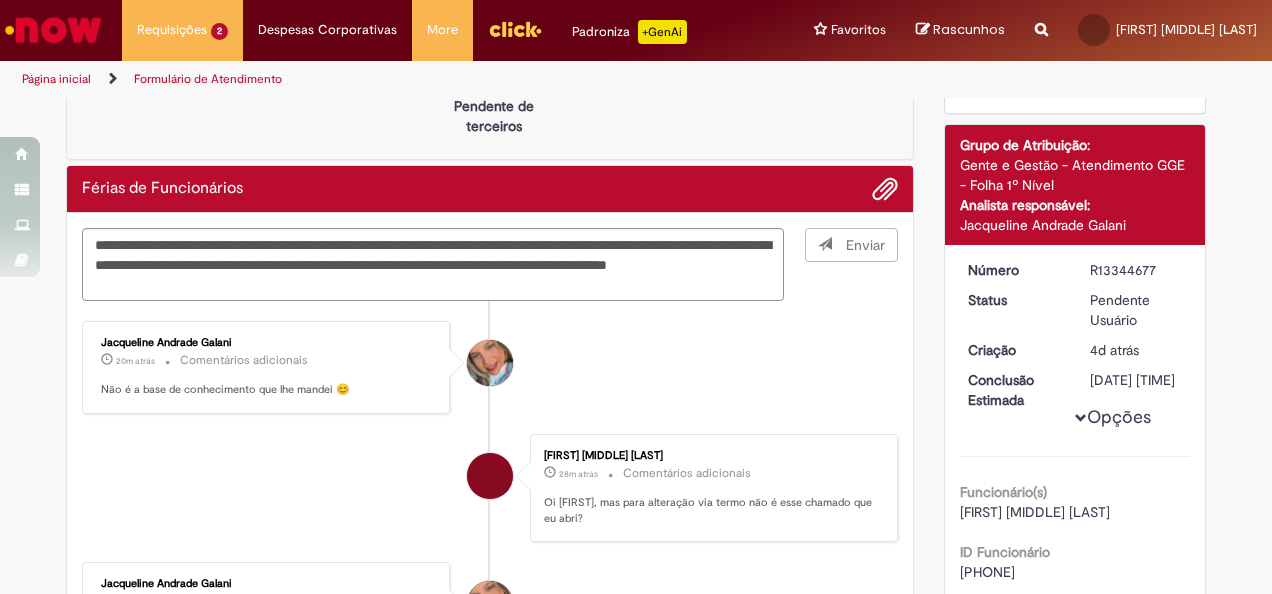 drag, startPoint x: 858, startPoint y: 246, endPoint x: 852, endPoint y: 256, distance: 11.661903 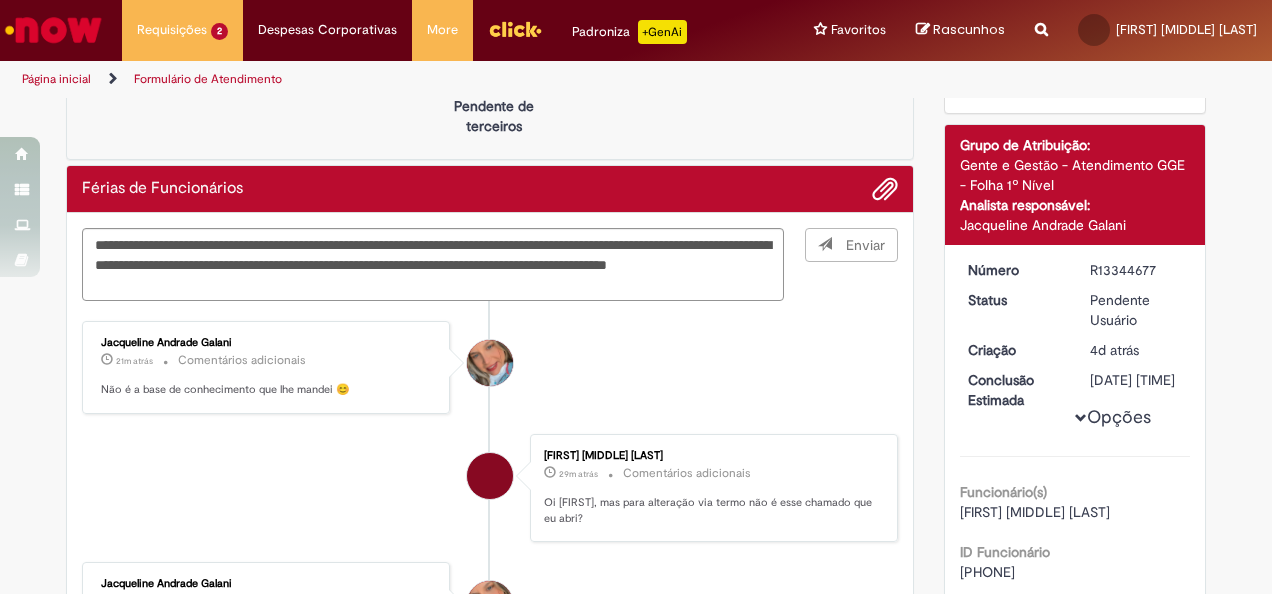 type 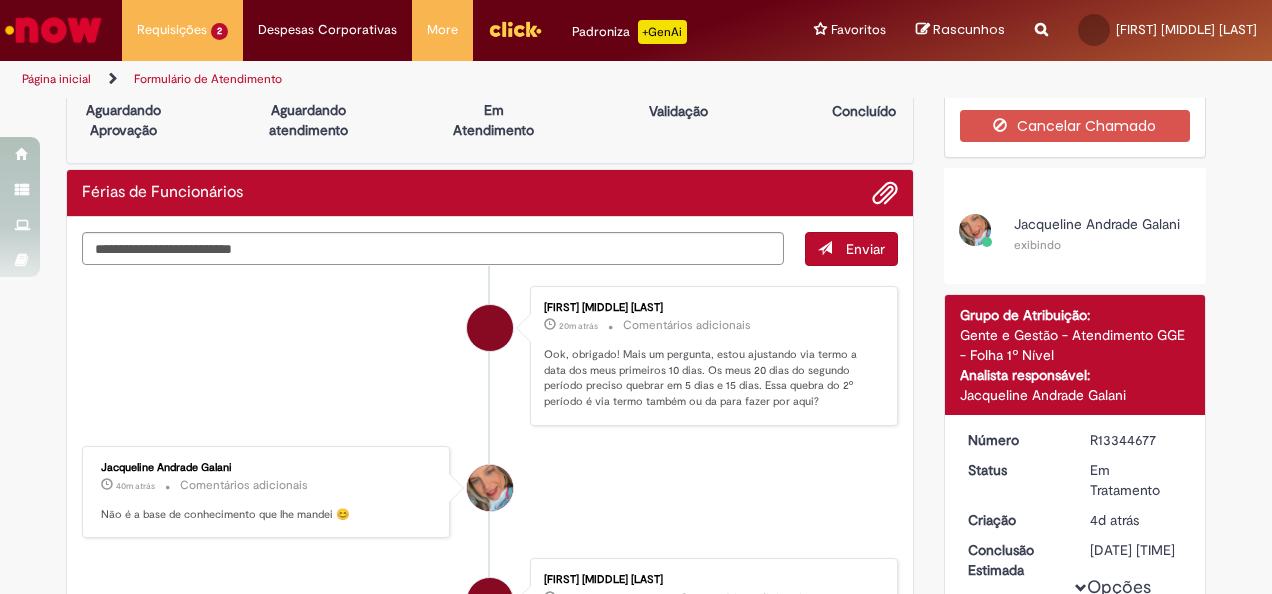scroll, scrollTop: 109, scrollLeft: 0, axis: vertical 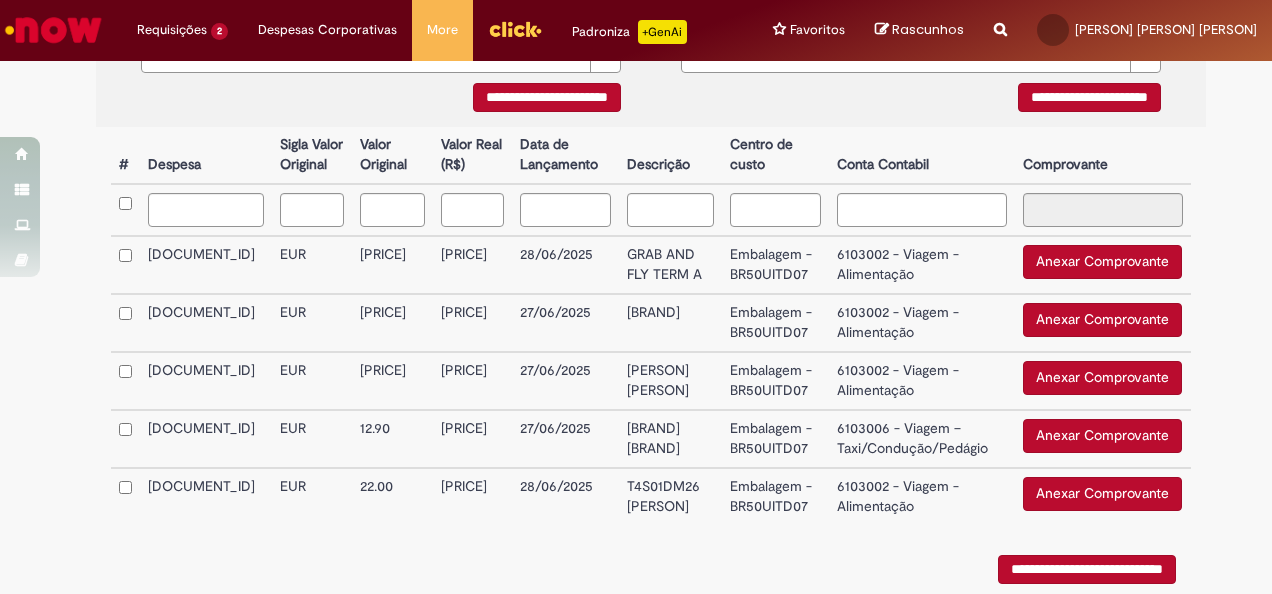 click on "Anexar Comprovante" at bounding box center [1102, 262] 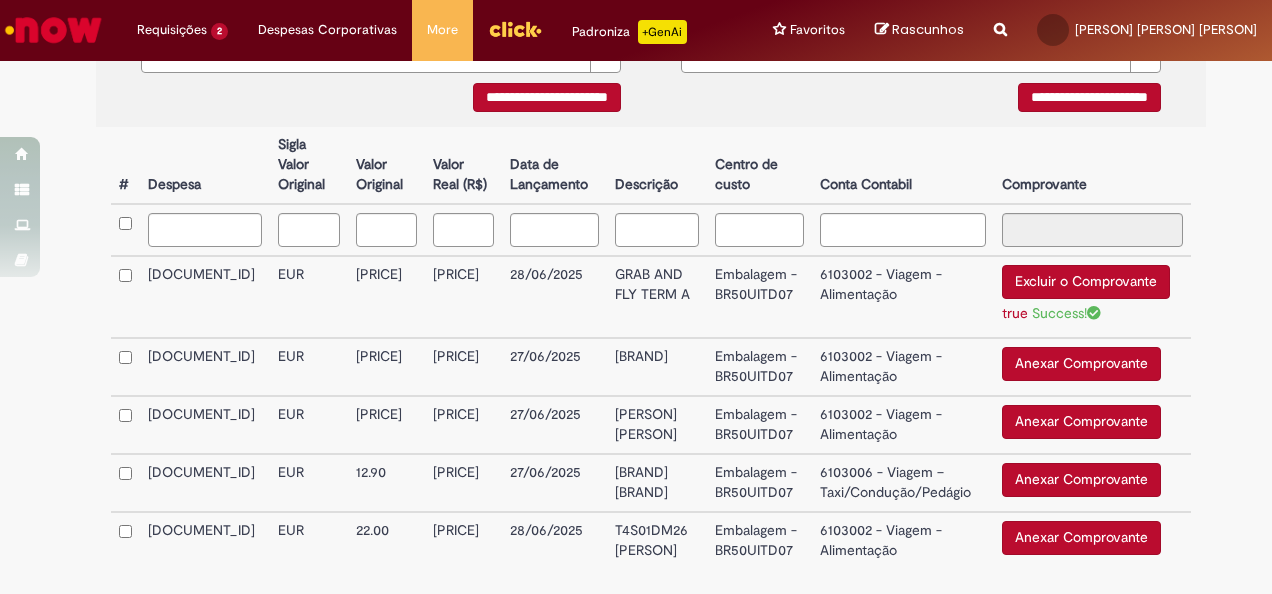 click on "Anexar Comprovante" at bounding box center [1081, 422] 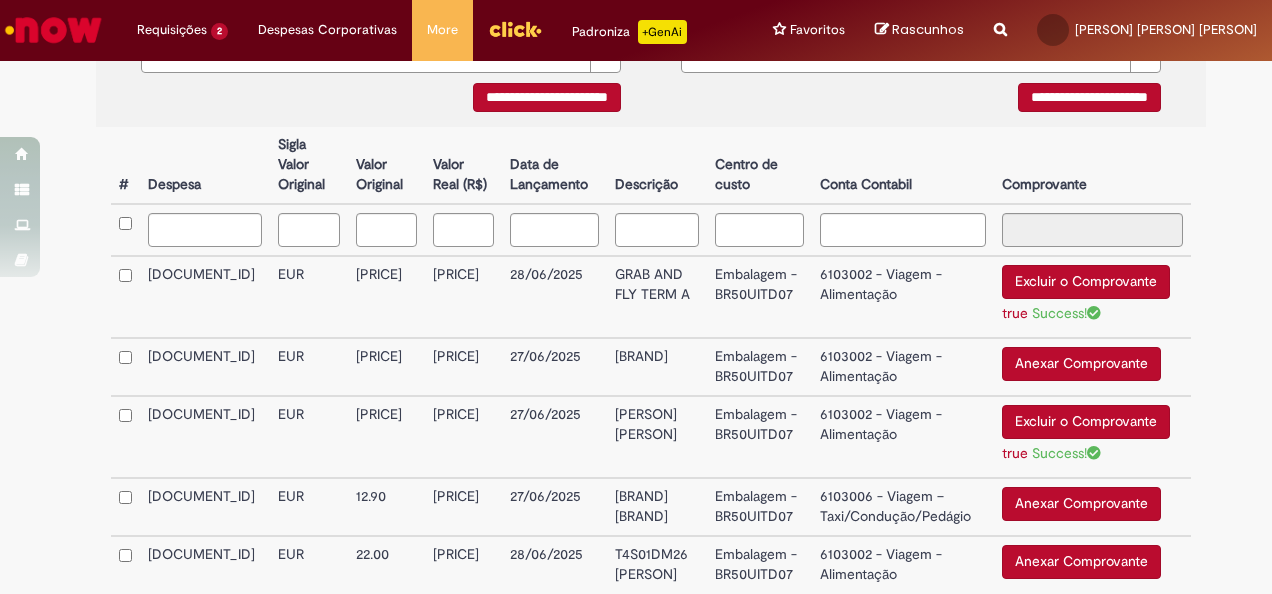 click on "Anexar Comprovante" at bounding box center [1081, 504] 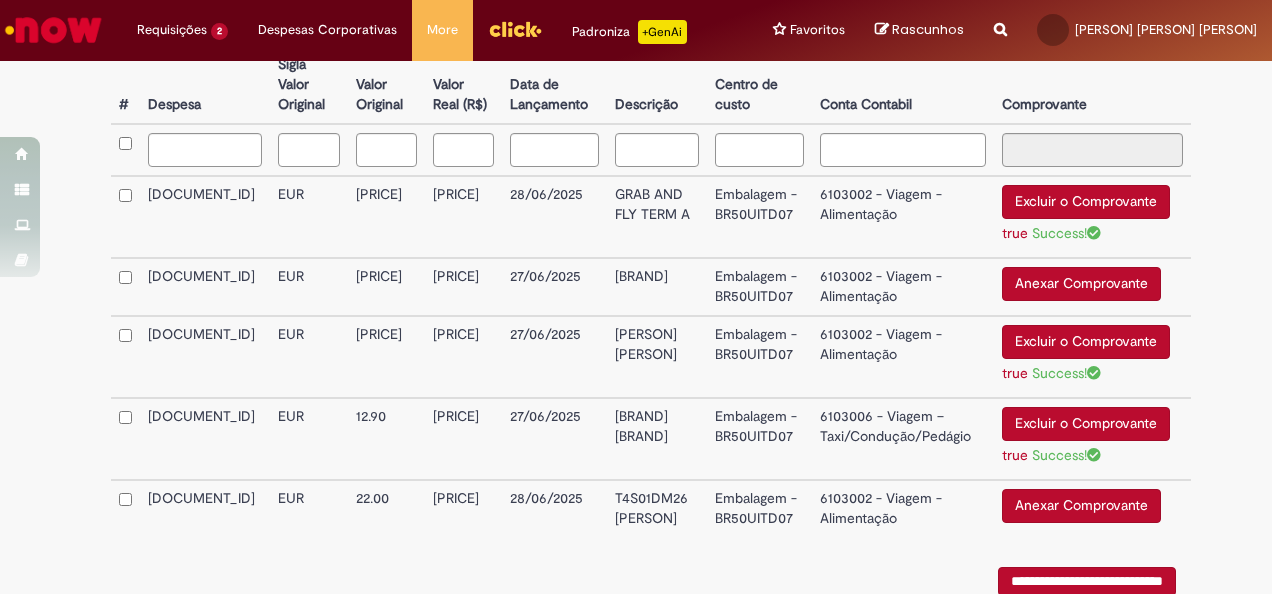 scroll, scrollTop: 600, scrollLeft: 0, axis: vertical 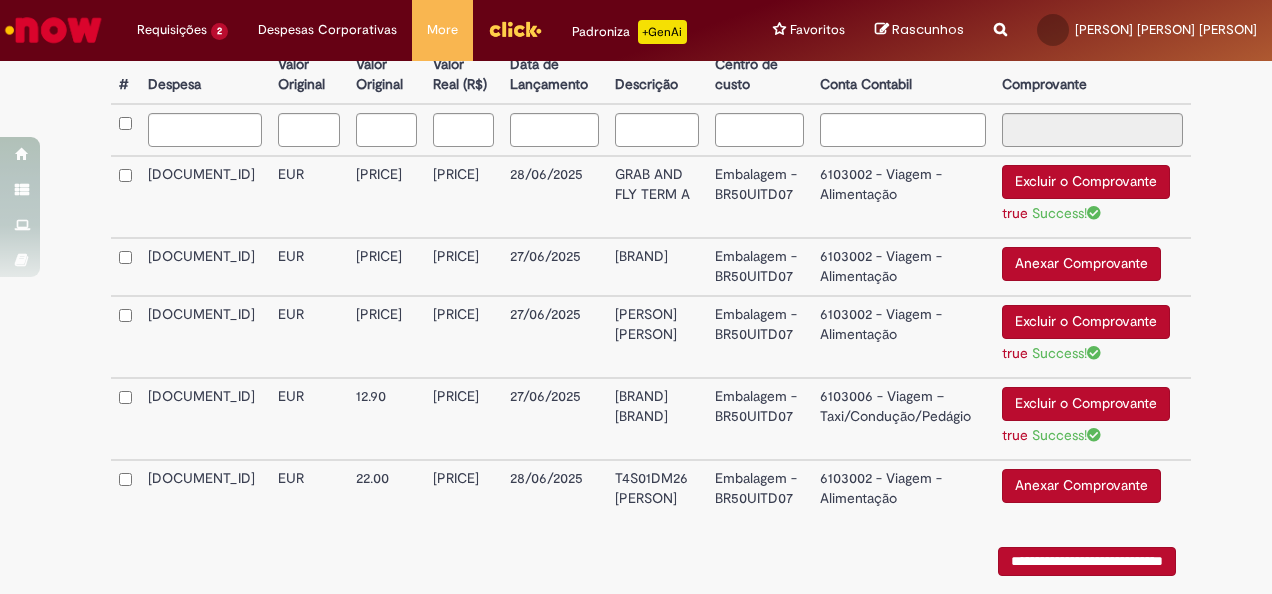 click on "Anexar Comprovante" at bounding box center [1081, 486] 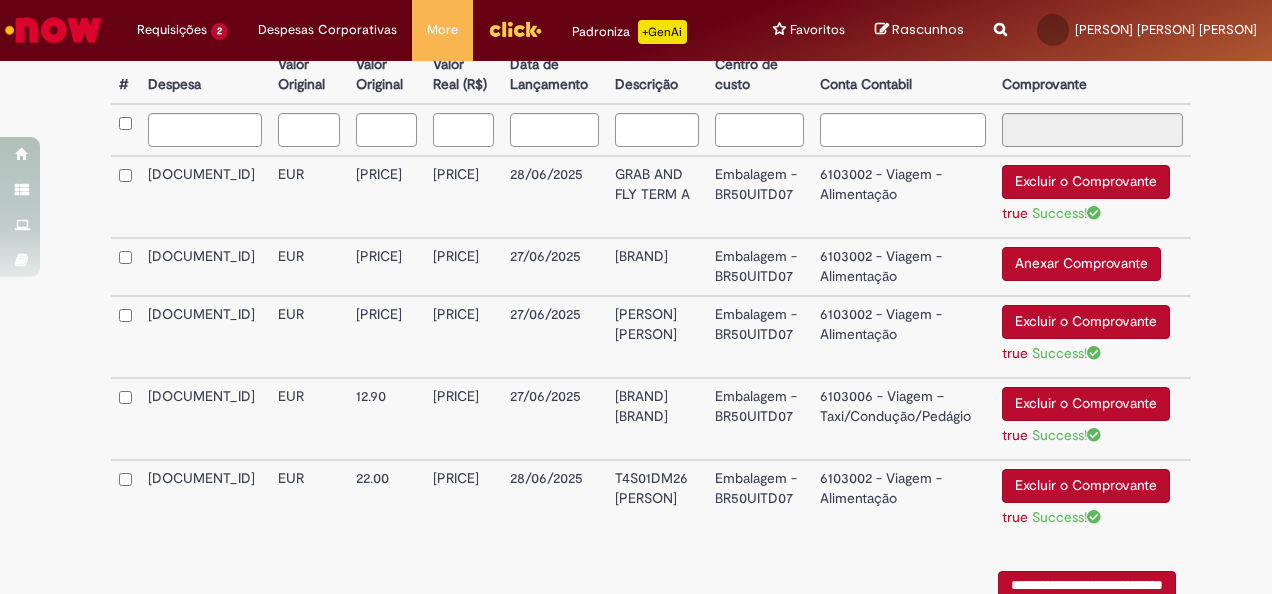 click on "Anexar Comprovante" at bounding box center (1081, 264) 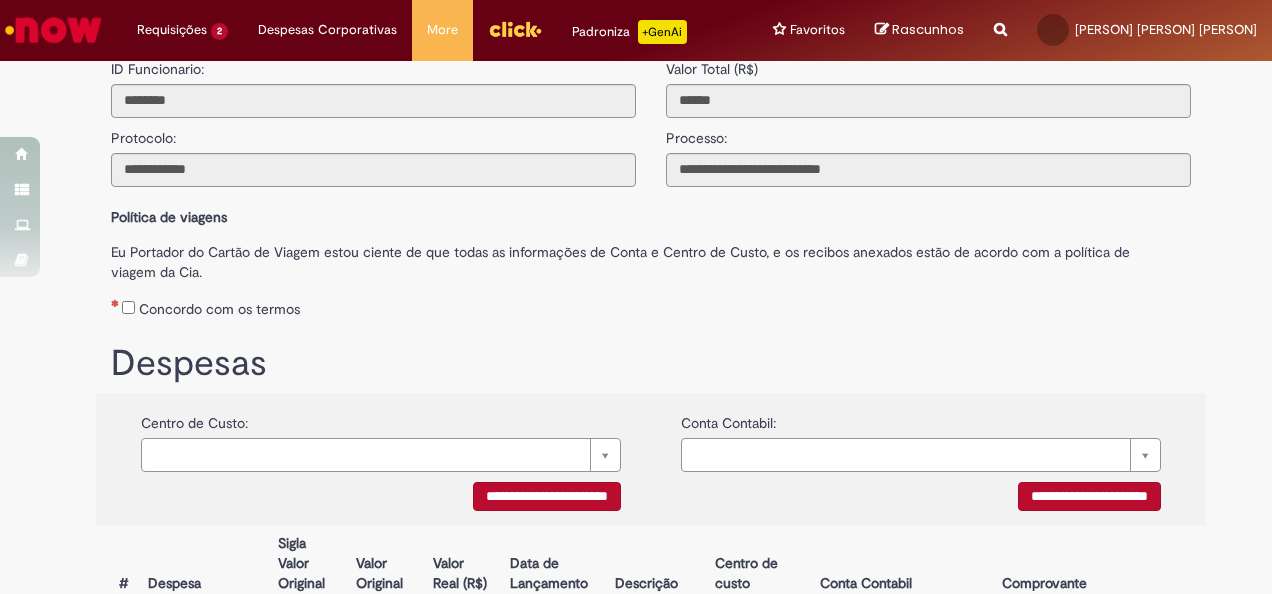 scroll, scrollTop: 200, scrollLeft: 0, axis: vertical 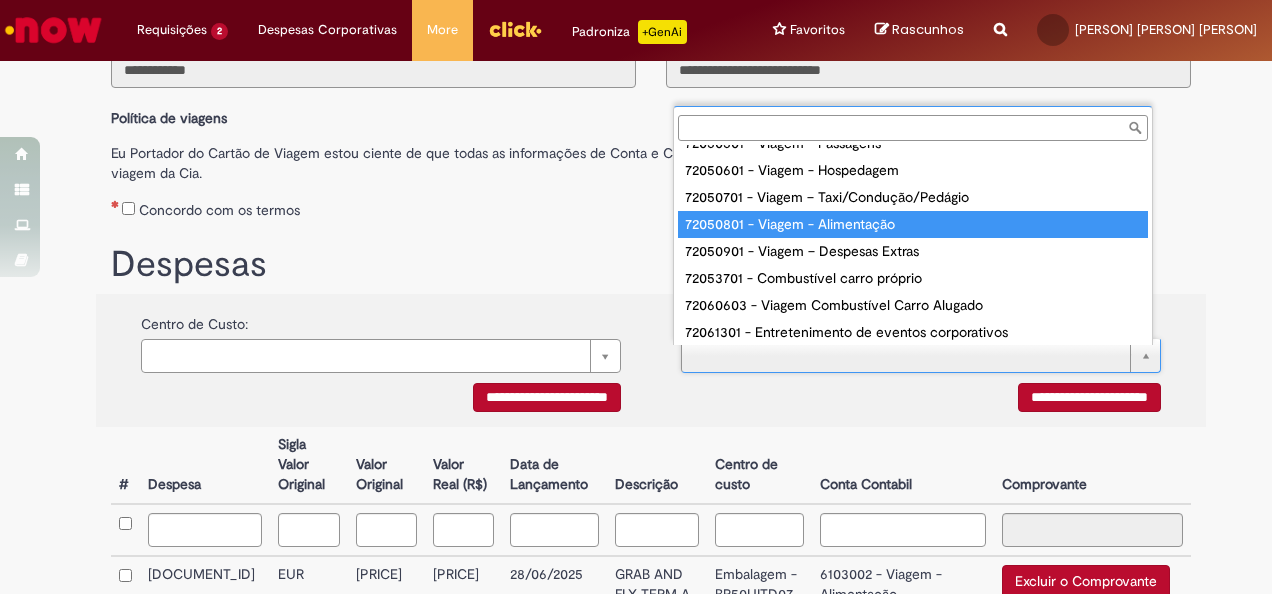 type on "**********" 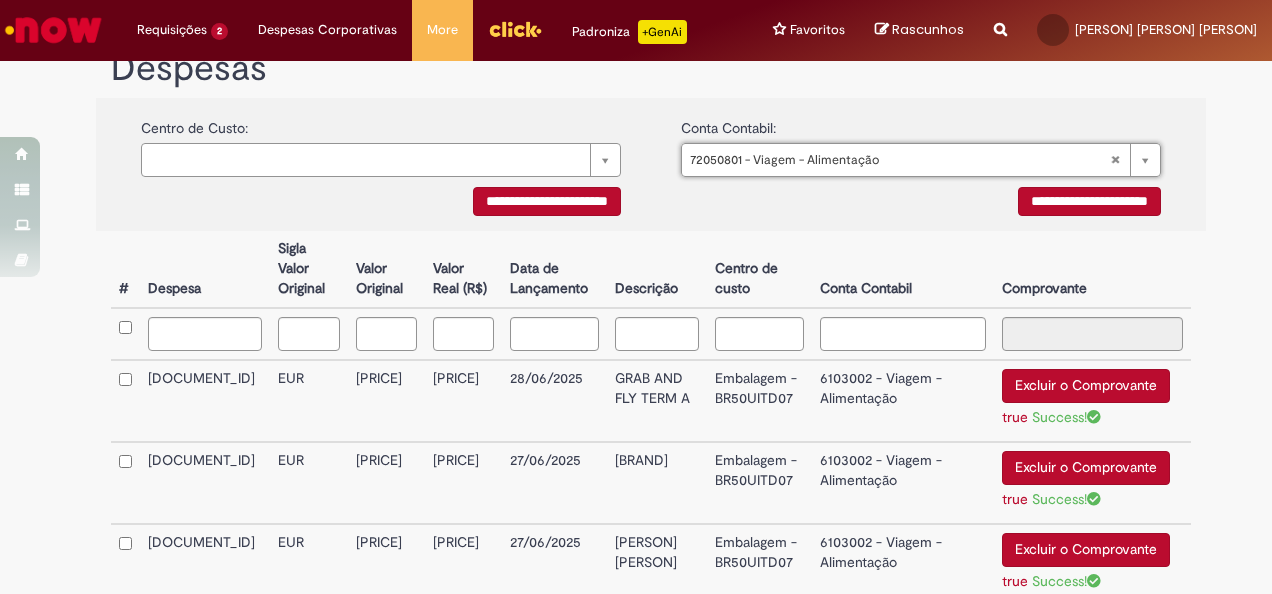 scroll, scrollTop: 400, scrollLeft: 0, axis: vertical 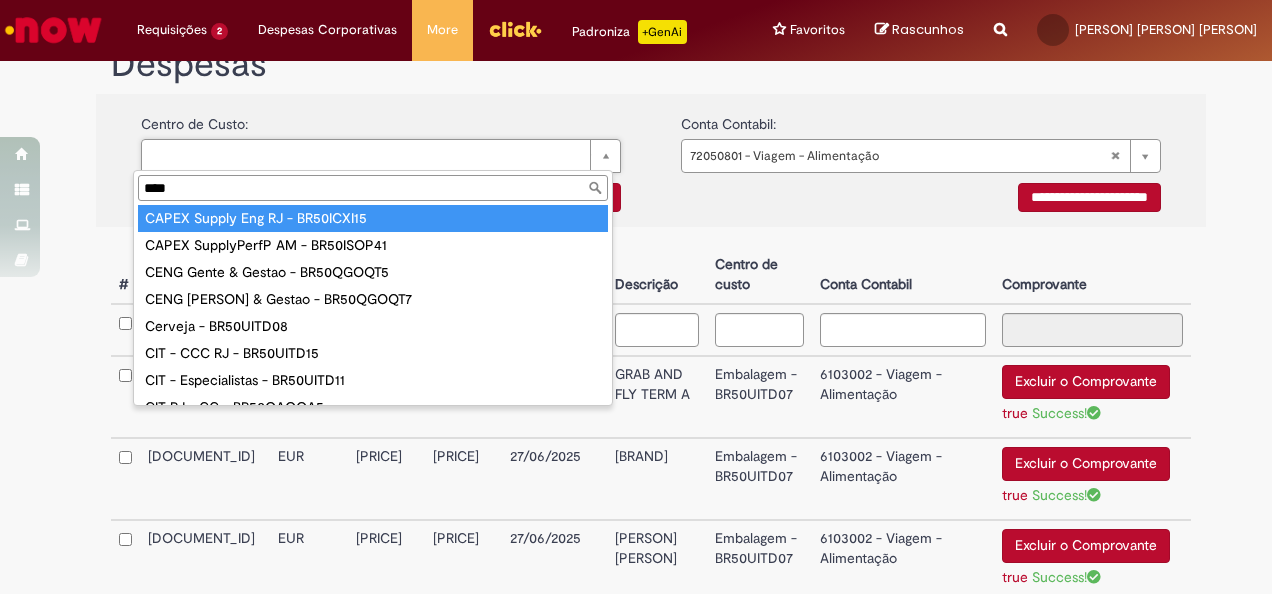 click on "****" at bounding box center (373, 188) 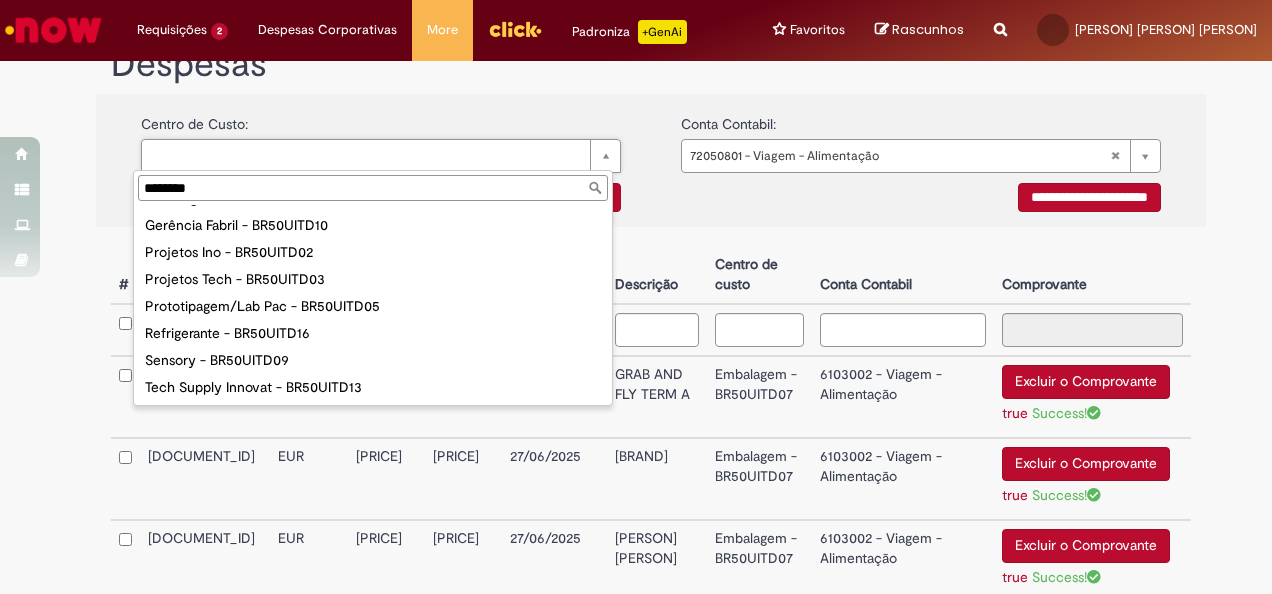scroll, scrollTop: 0, scrollLeft: 0, axis: both 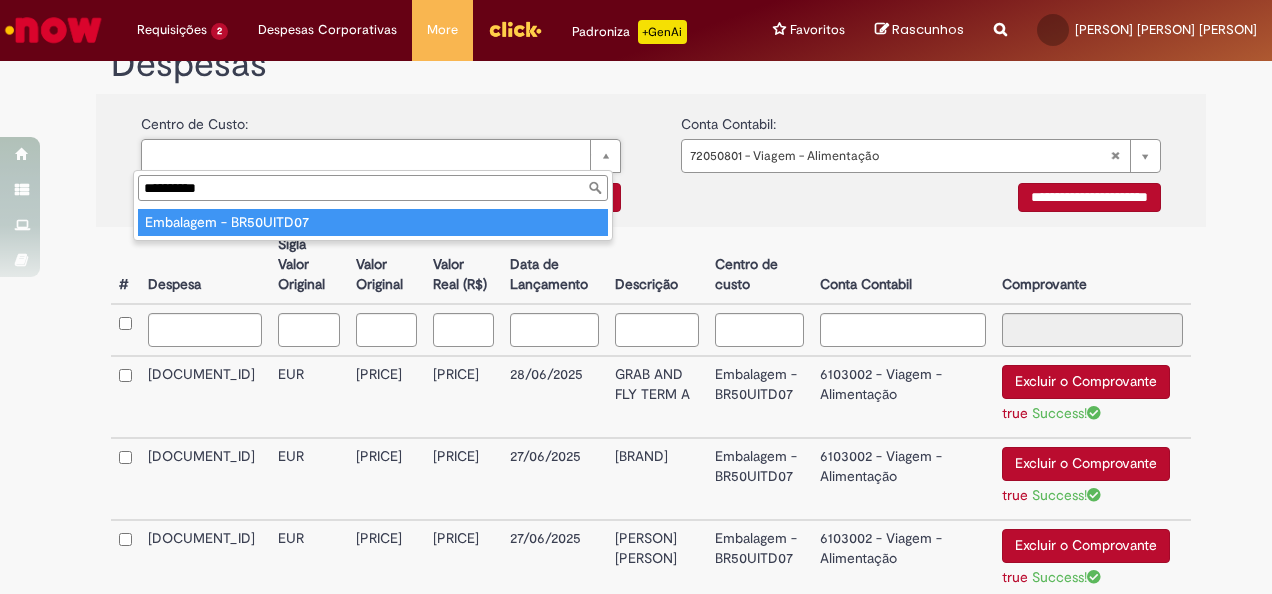 type on "**********" 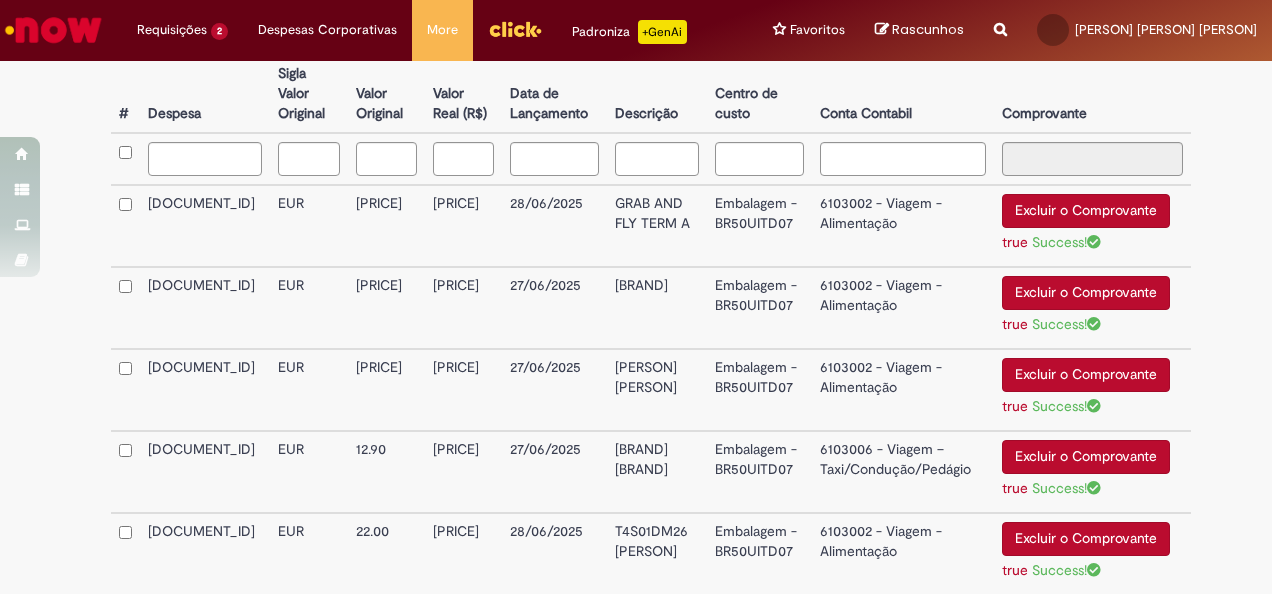 scroll, scrollTop: 722, scrollLeft: 0, axis: vertical 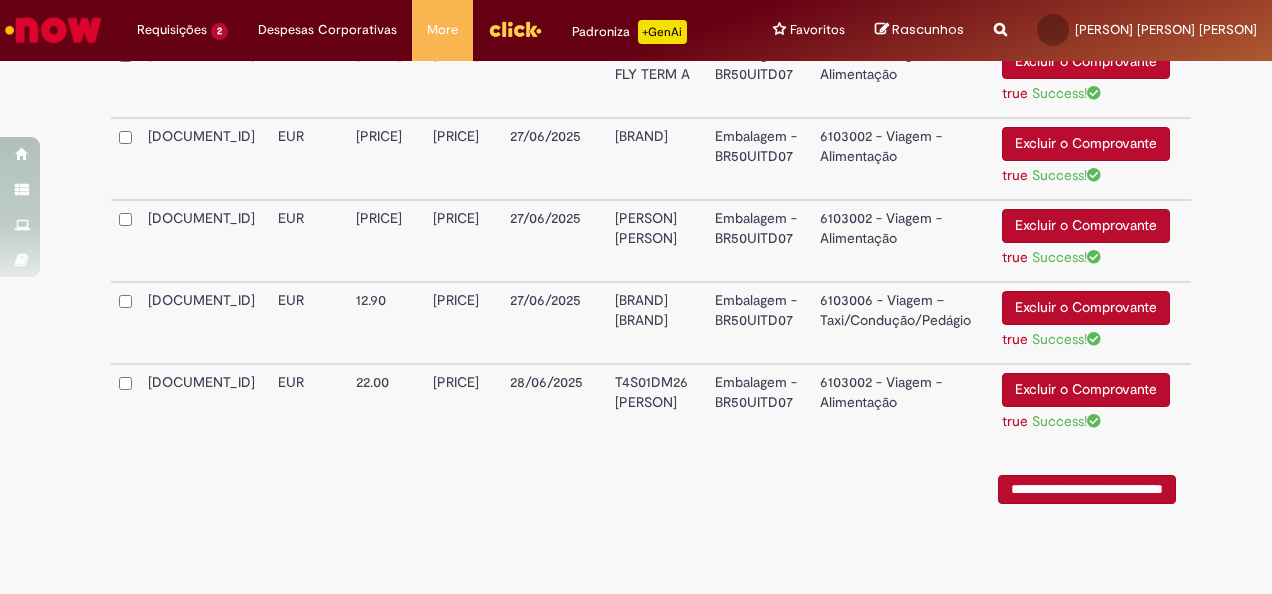 click on "**********" at bounding box center (1087, 489) 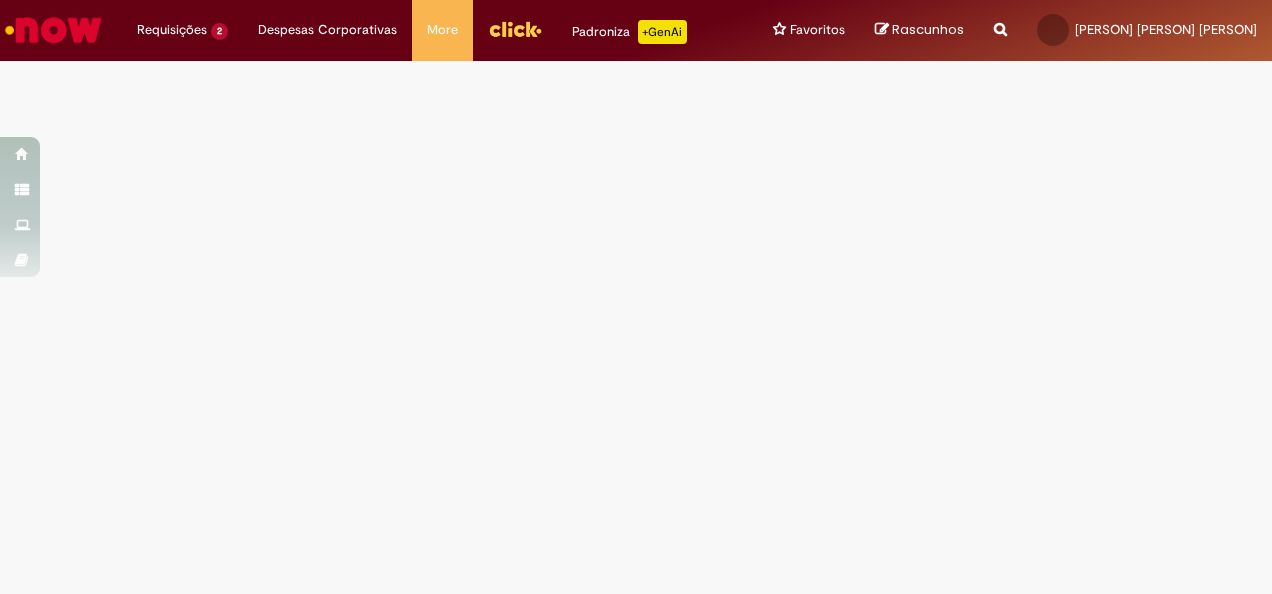 scroll, scrollTop: 0, scrollLeft: 0, axis: both 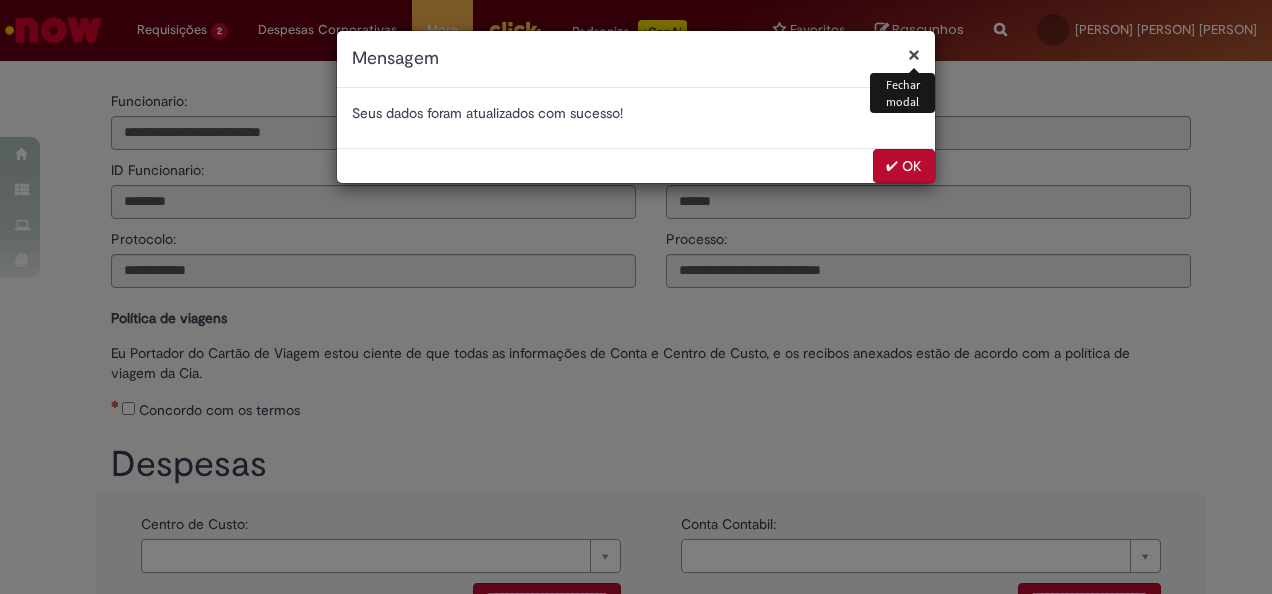 click on "✔ OK" at bounding box center (904, 166) 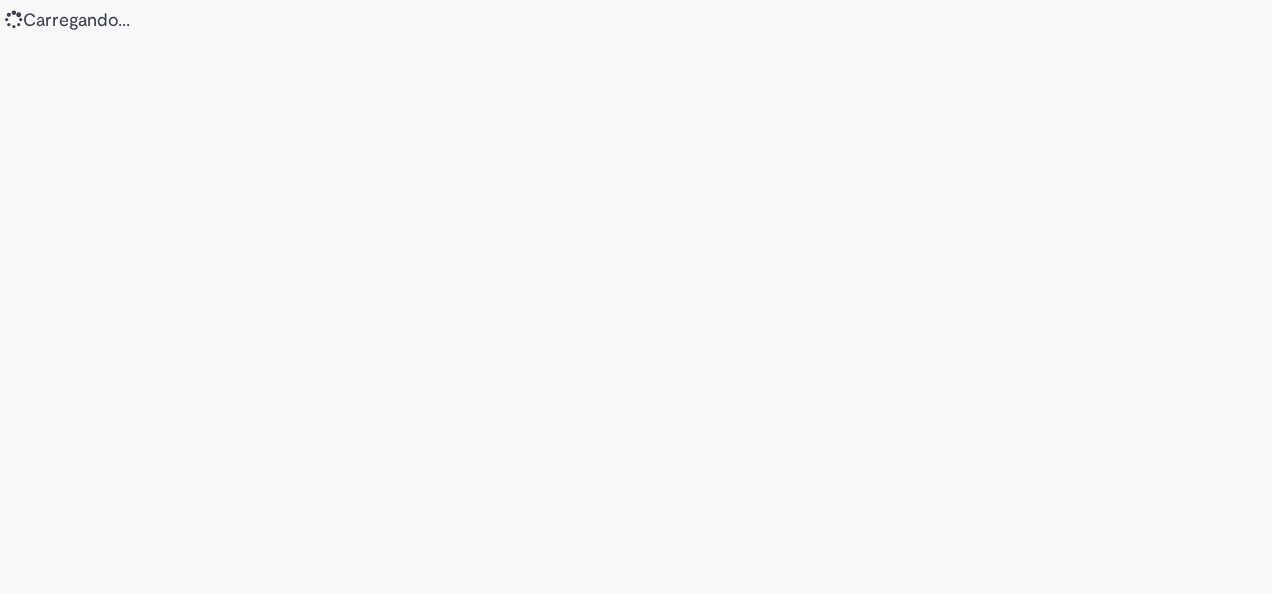 scroll, scrollTop: 0, scrollLeft: 0, axis: both 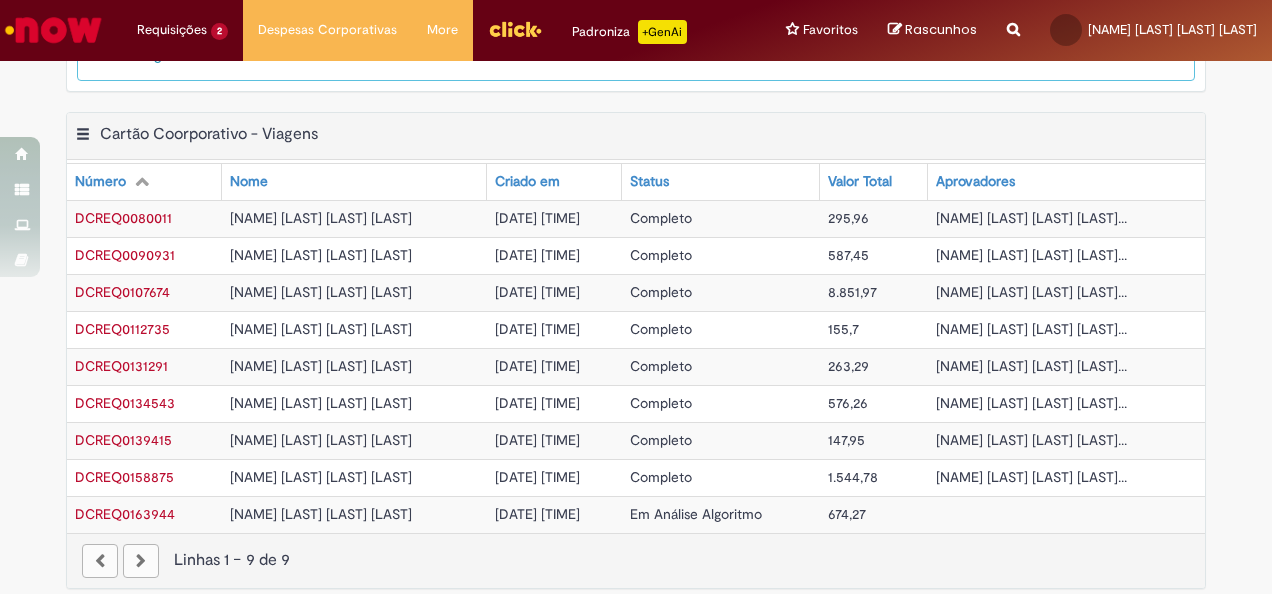 click on "[DATE] [TIME]" at bounding box center (537, 477) 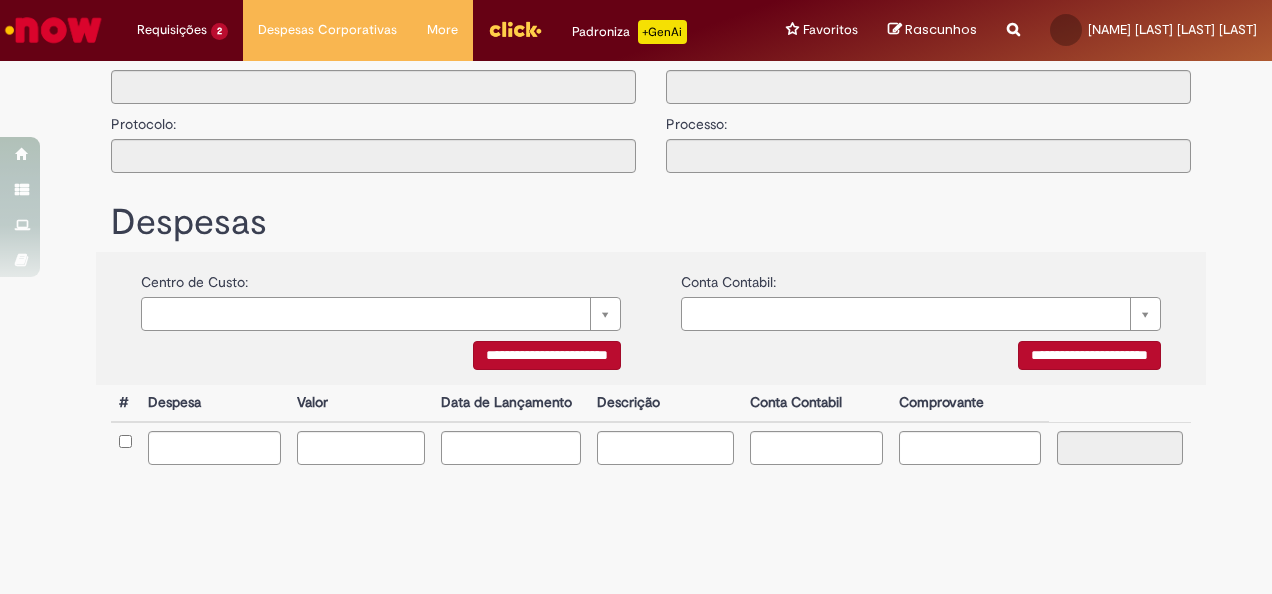 type on "**********" 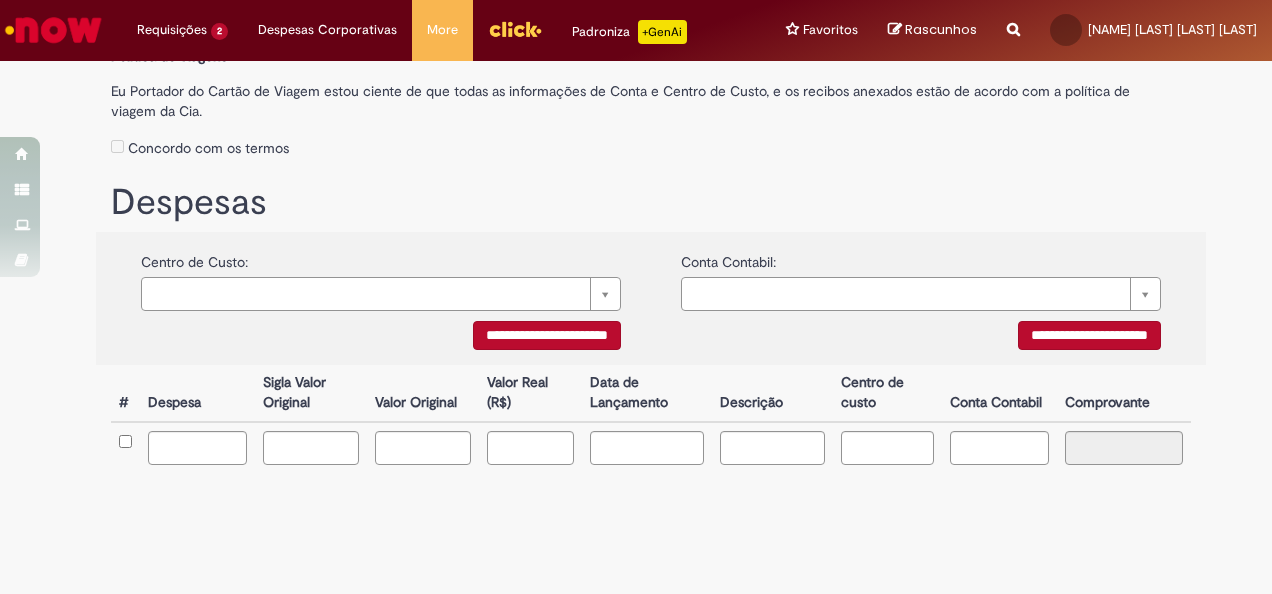 scroll, scrollTop: 0, scrollLeft: 0, axis: both 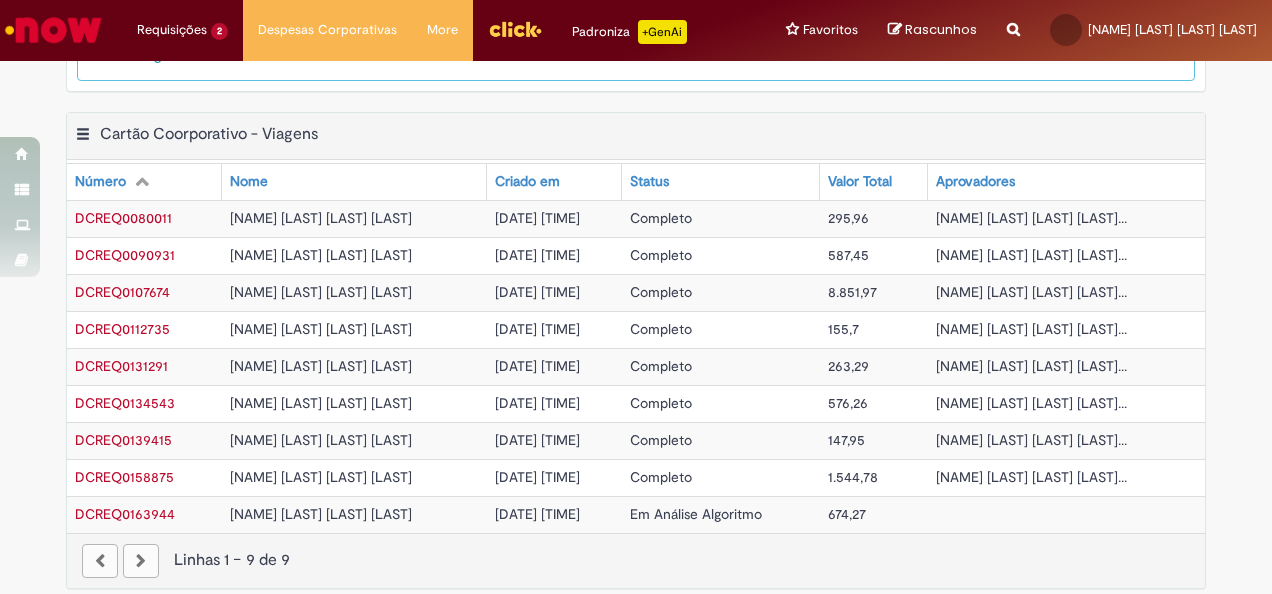 click on "[DATE] [TIME]" at bounding box center (537, 477) 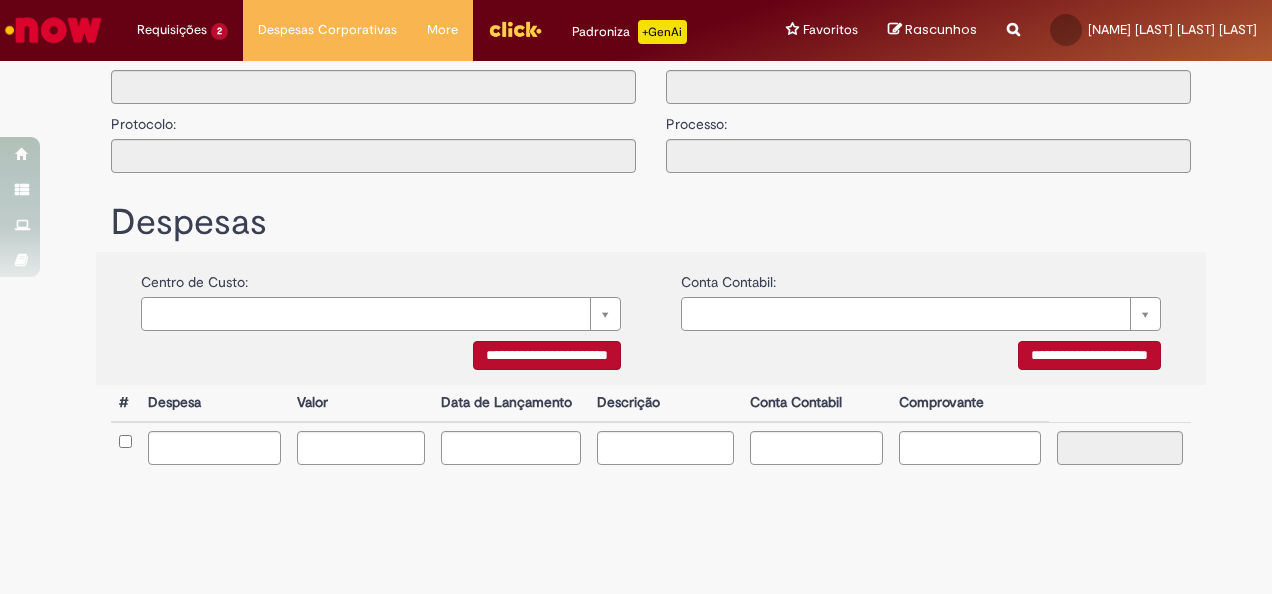 type on "**********" 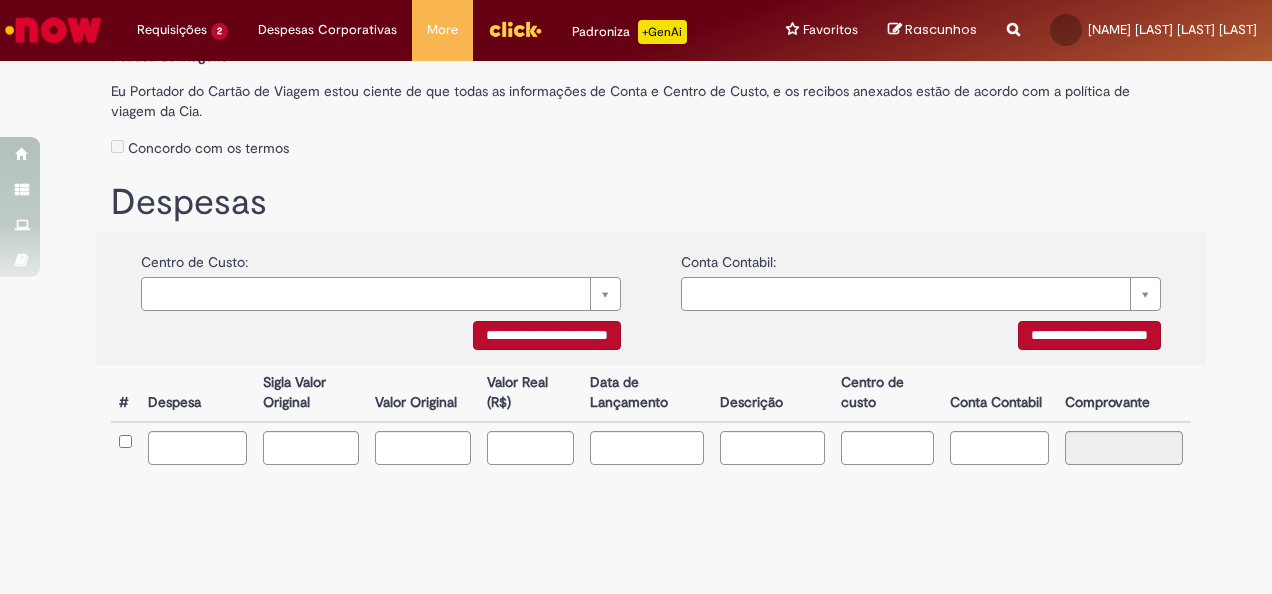 scroll, scrollTop: 0, scrollLeft: 0, axis: both 